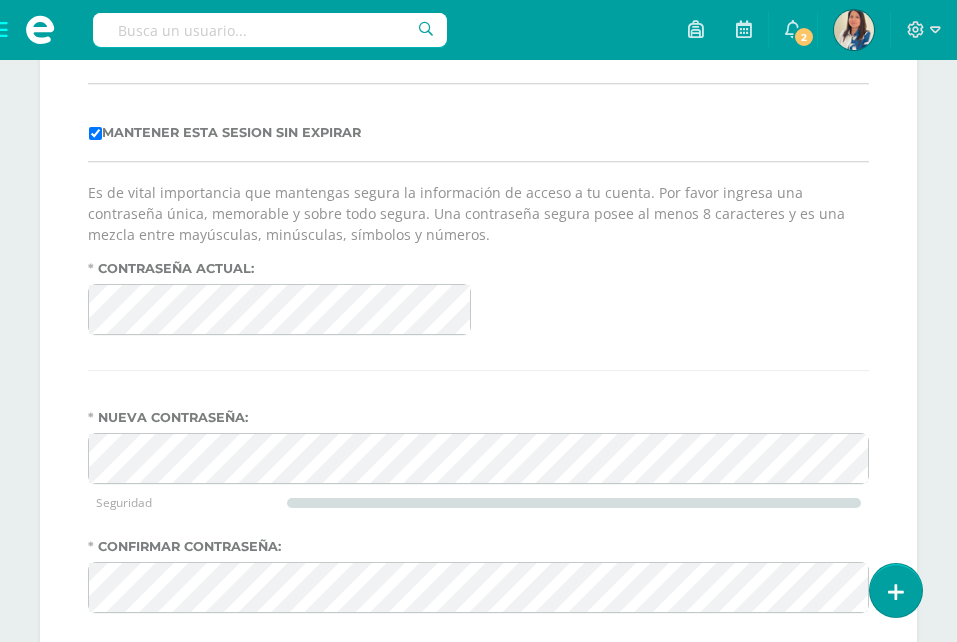 scroll, scrollTop: 0, scrollLeft: 0, axis: both 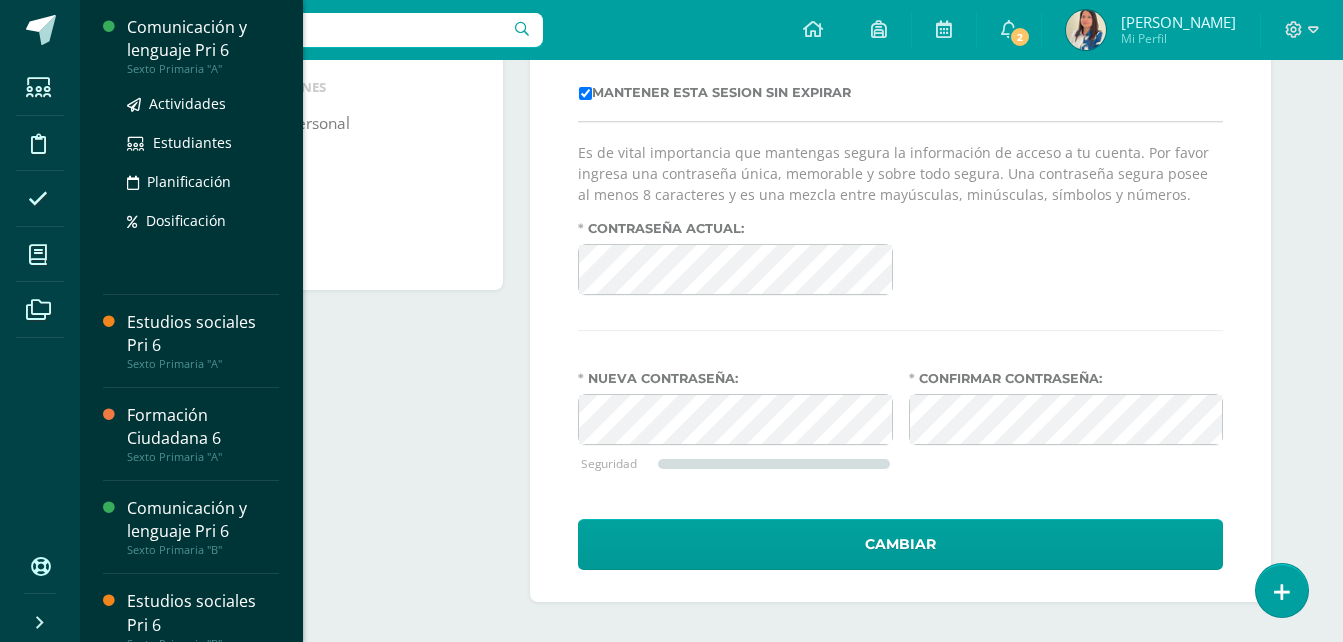 click on "Comunicación y lenguaje  Pri 6" at bounding box center (203, 39) 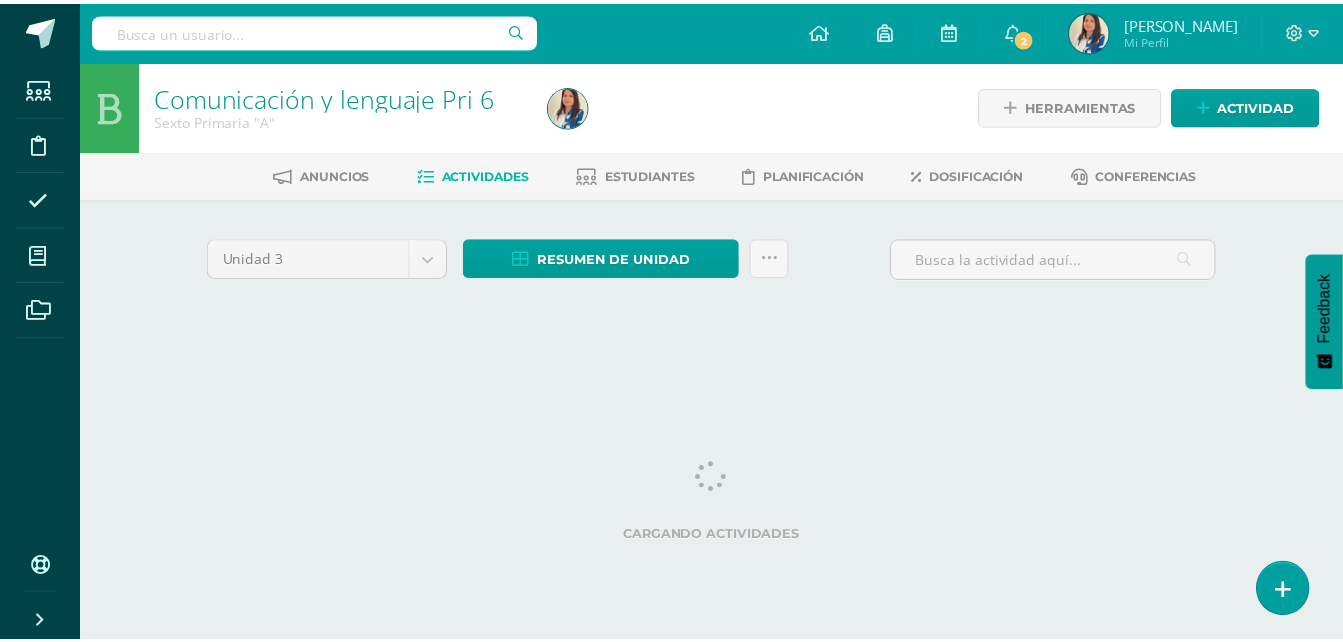 scroll, scrollTop: 0, scrollLeft: 0, axis: both 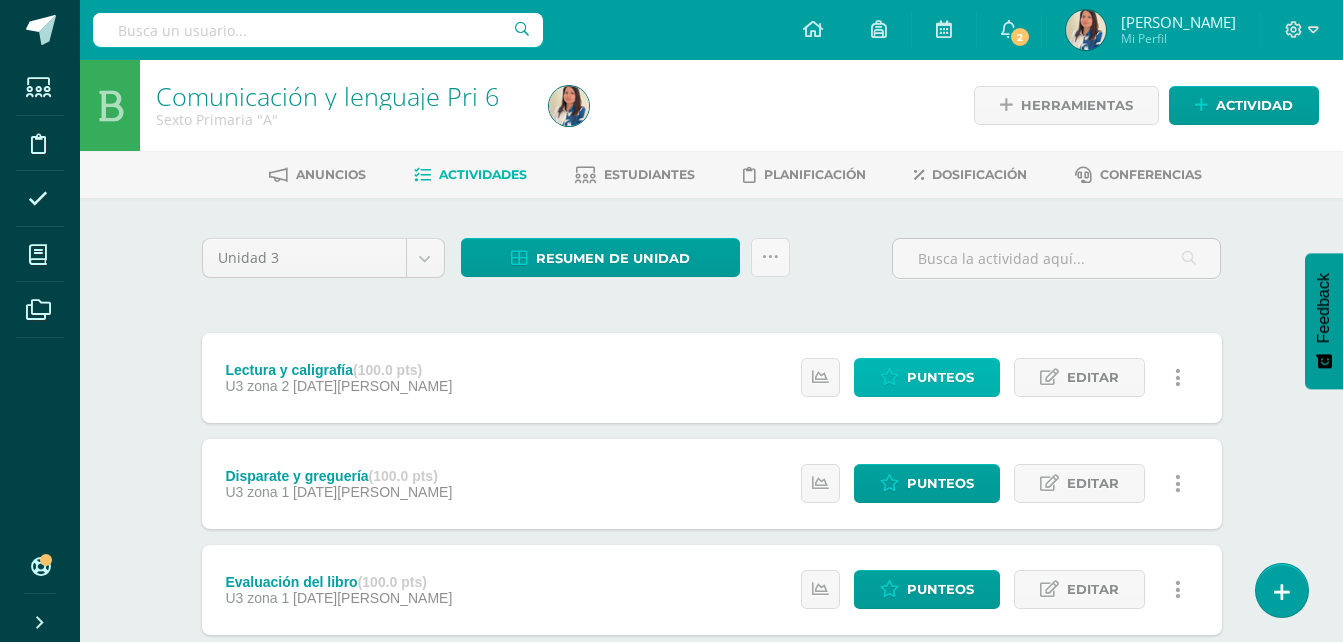 click on "Punteos" at bounding box center [940, 377] 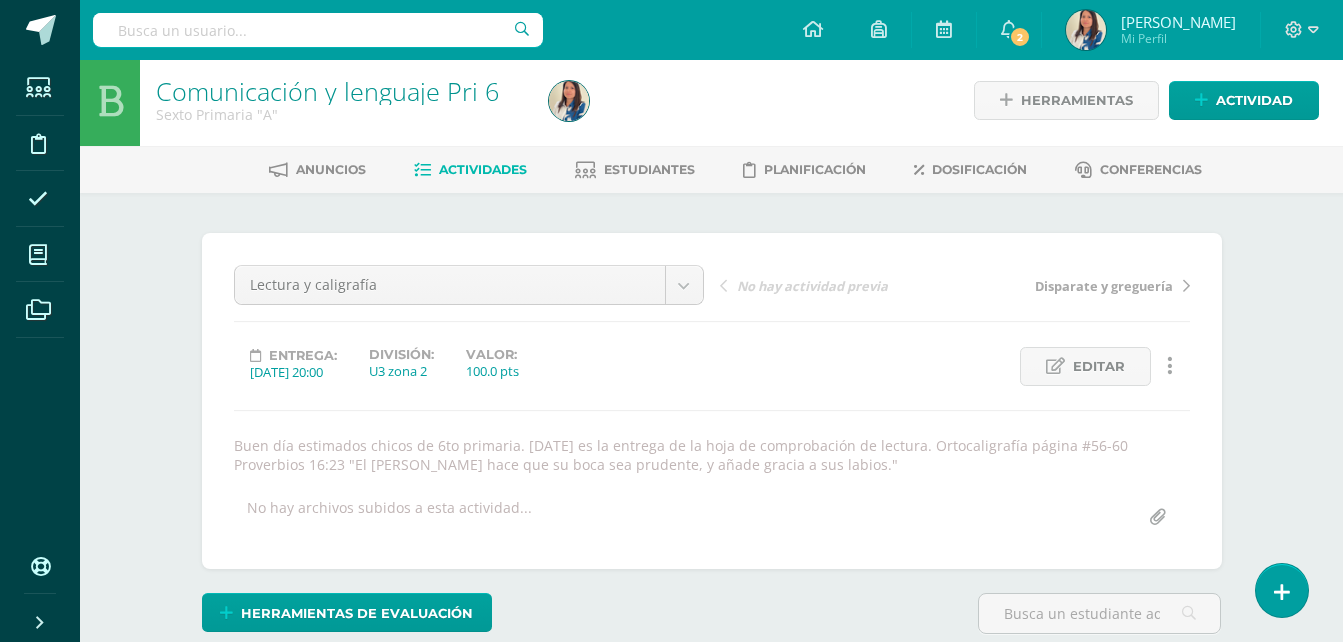 scroll, scrollTop: 0, scrollLeft: 0, axis: both 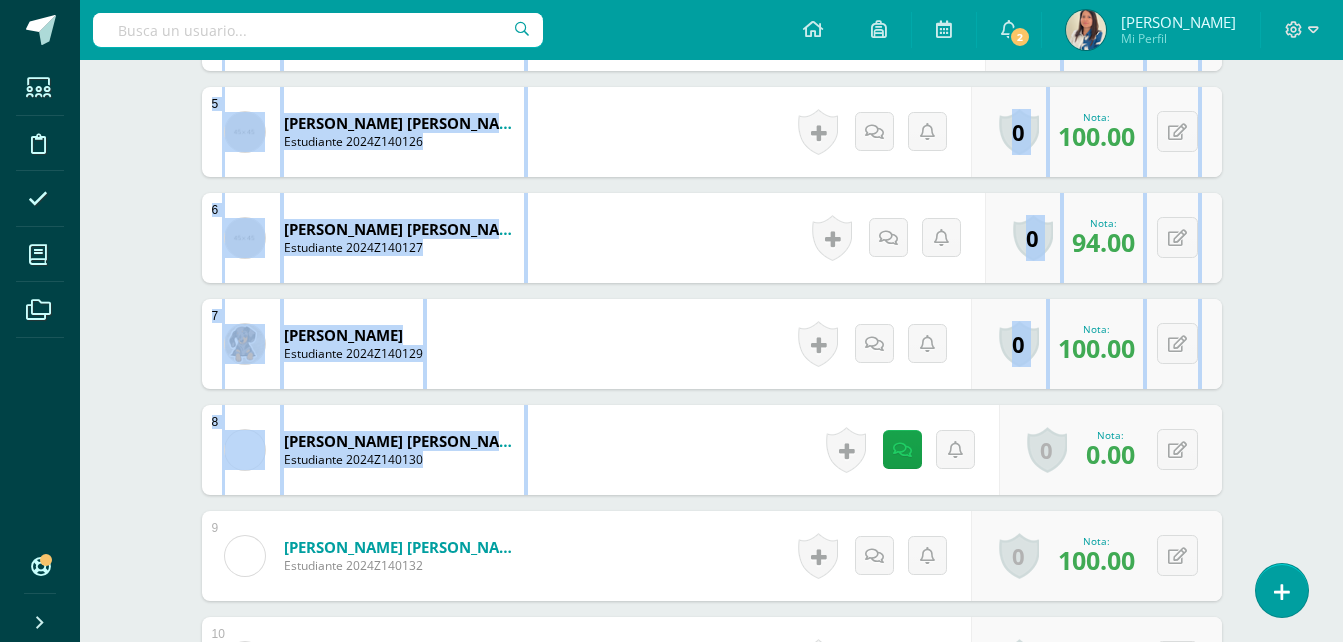 drag, startPoint x: 1342, startPoint y: 201, endPoint x: 1356, endPoint y: 420, distance: 219.44704 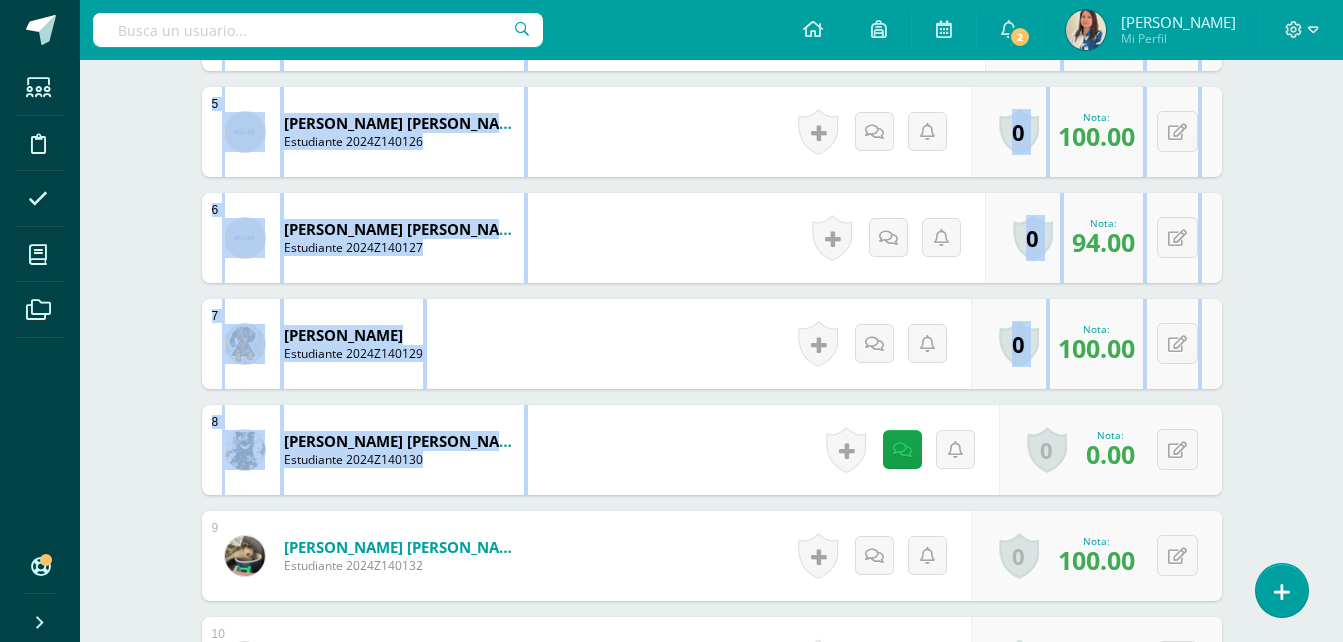 click on "Estudiantes Disciplina Asistencia Mis cursos Archivos Soporte
Centro de ayuda
Últimas actualizaciones
10+ Cerrar panel
Comunicación y lenguaje  Pri 6
Sexto
Primaria
"A"
Actividades Estudiantes Planificación Dosificación
Estudios sociales  Pri 6
Sexto
Primaria
"A"
Actividades Estudiantes Planificación Dosificación
Formación Ciudadana 6
Sexto
Primaria
"A"
Actividades Estudiantes Planificación Dosificación
Comunicación y lenguaje  Pri 6
Actividades 2 2 1" at bounding box center [671, -111] 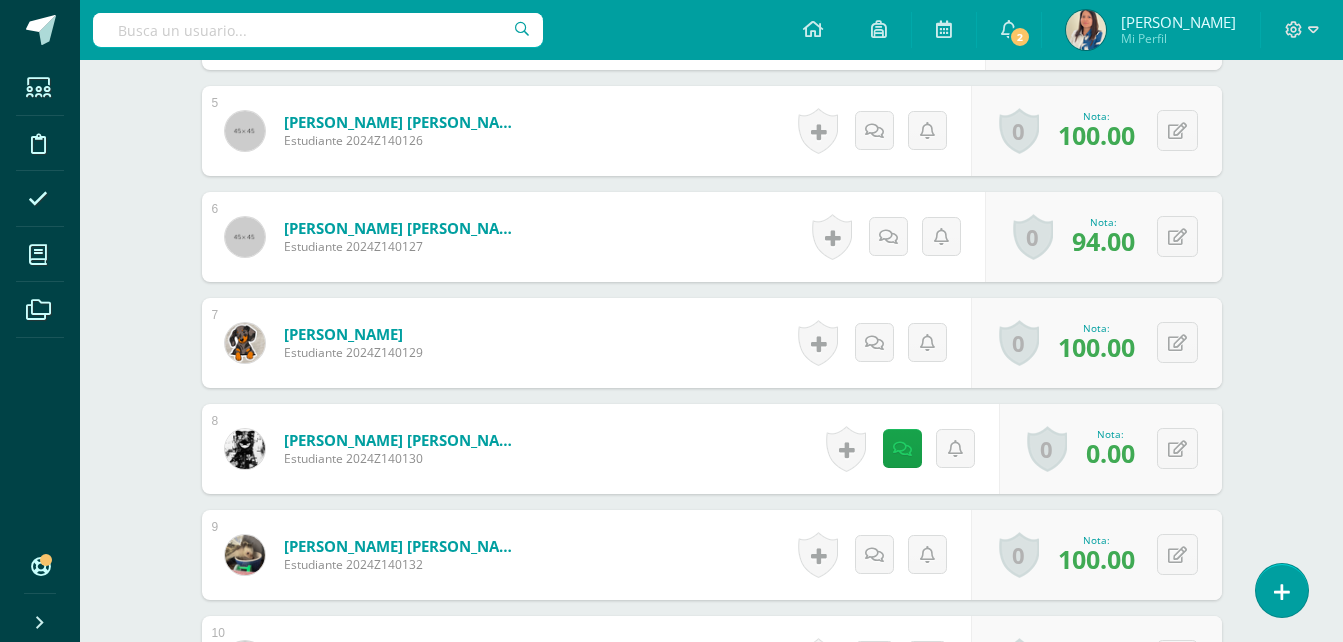 drag, startPoint x: 1356, startPoint y: 420, endPoint x: 1307, endPoint y: 484, distance: 80.60397 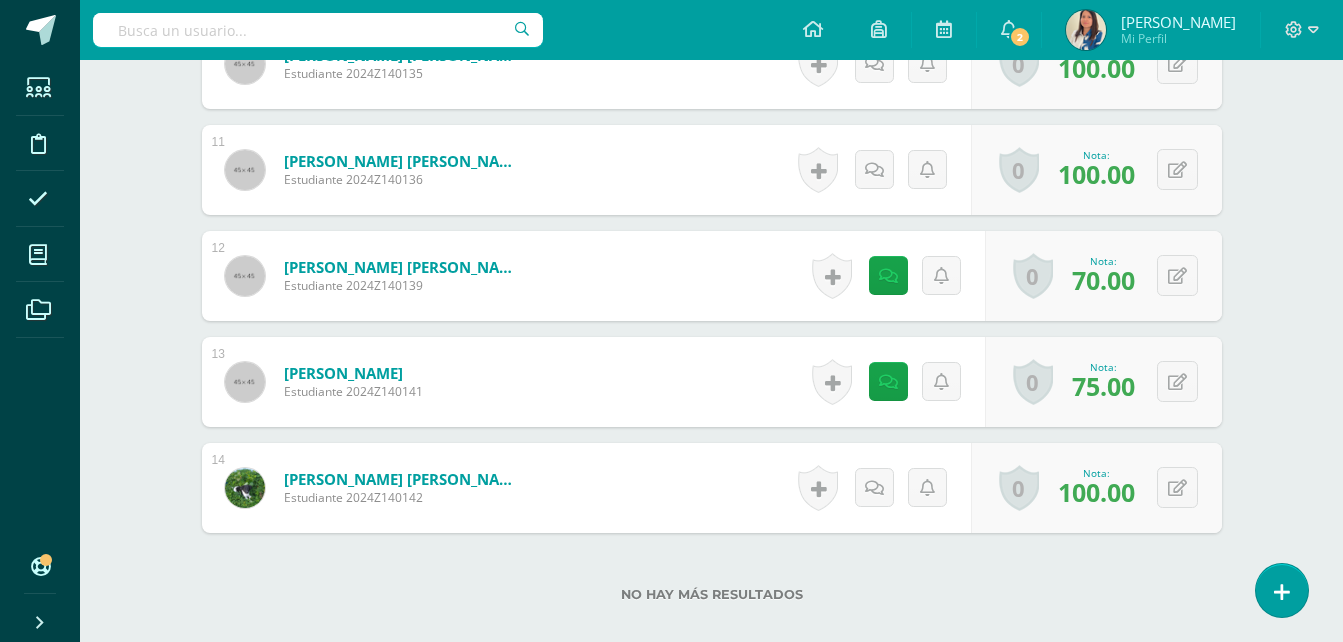 scroll, scrollTop: 1868, scrollLeft: 0, axis: vertical 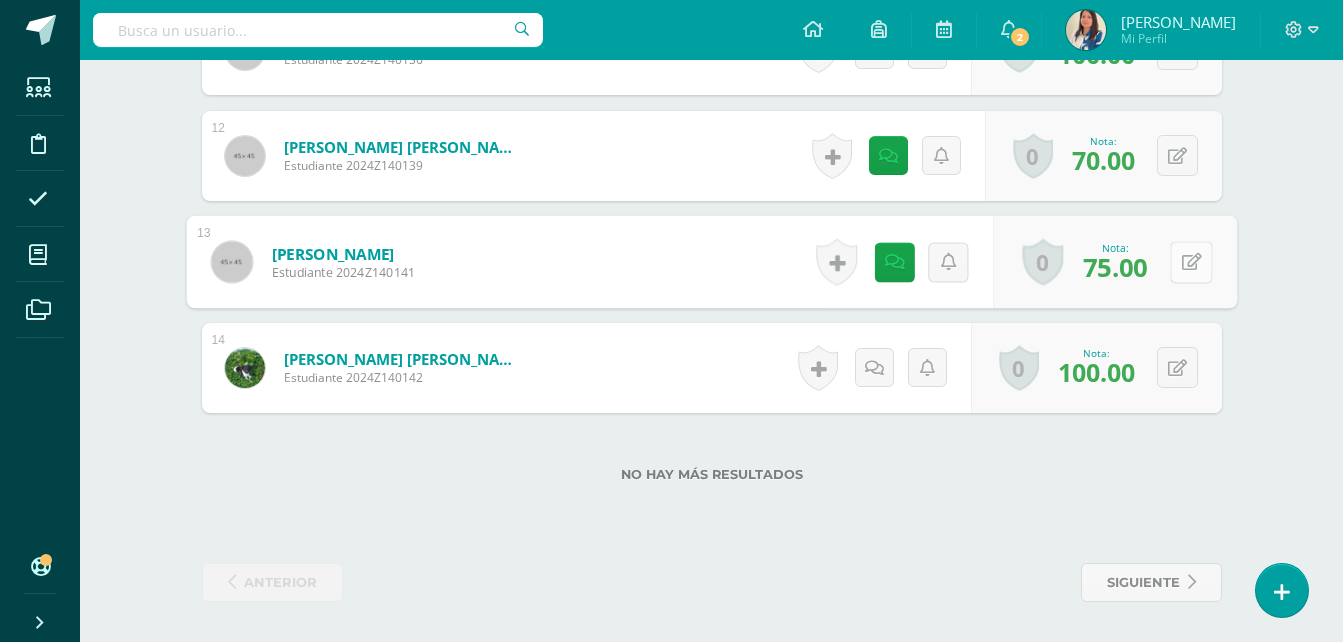 click at bounding box center (1191, 262) 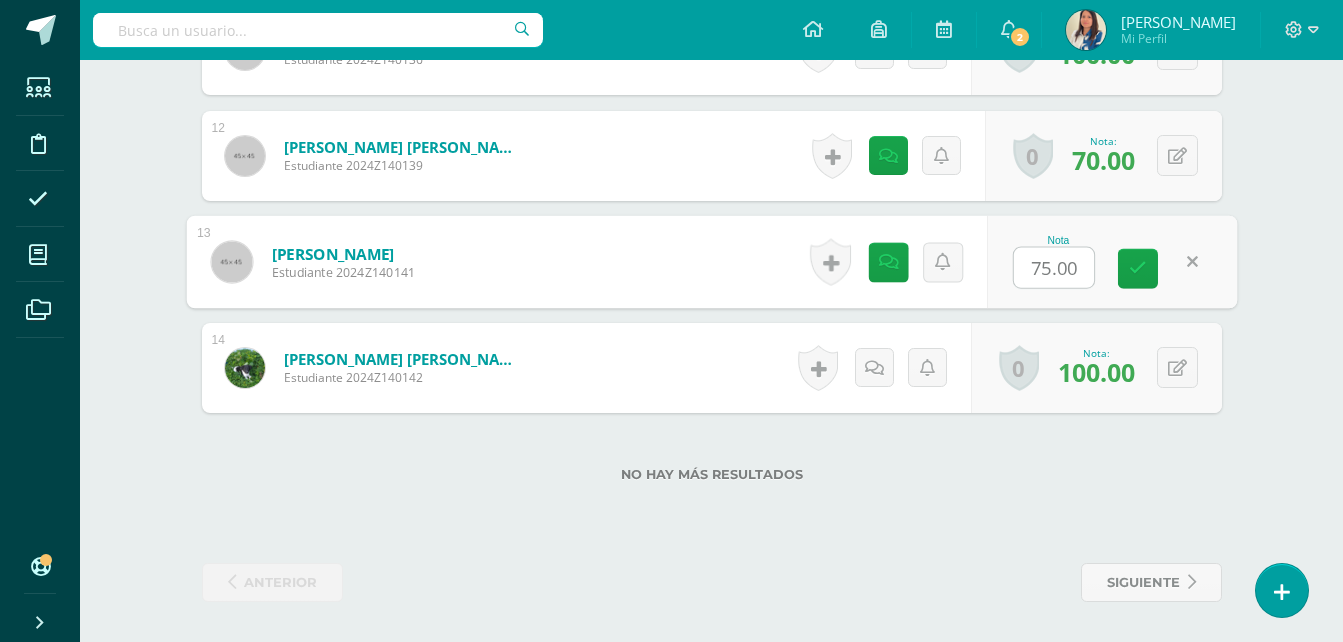 click on "75.00" at bounding box center [1054, 268] 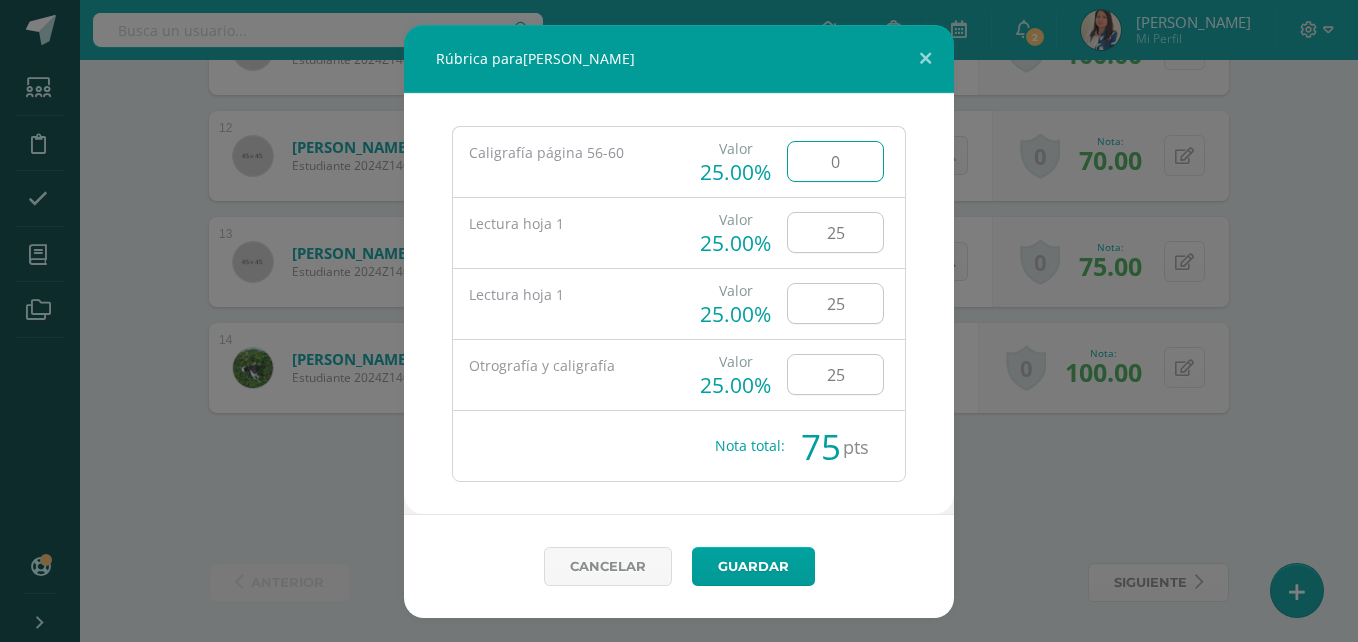 drag, startPoint x: 860, startPoint y: 159, endPoint x: 768, endPoint y: 164, distance: 92.13577 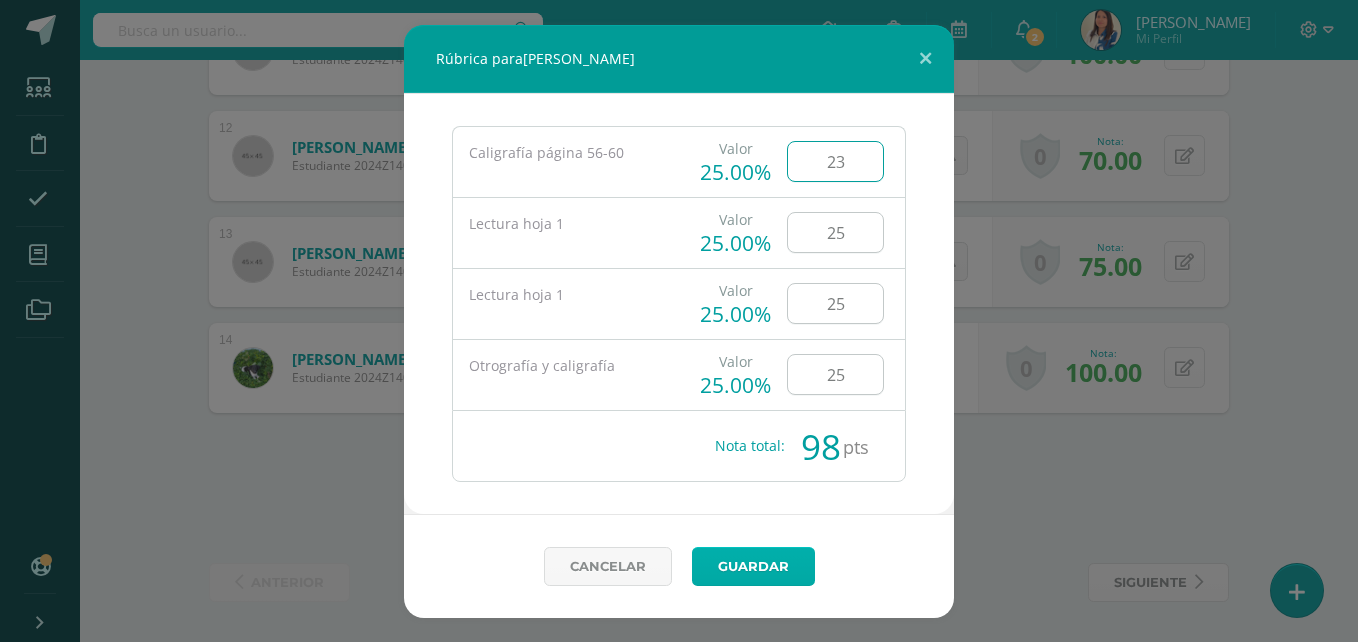 type on "23" 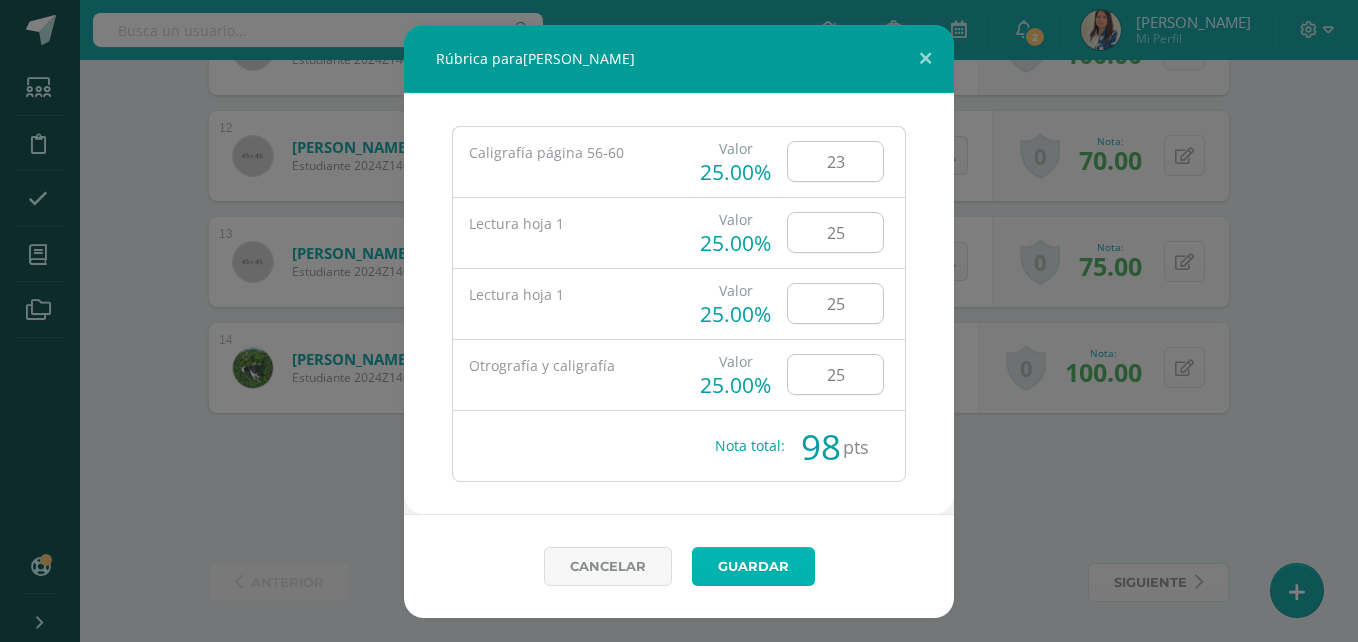 click on "Guardar" at bounding box center [753, 566] 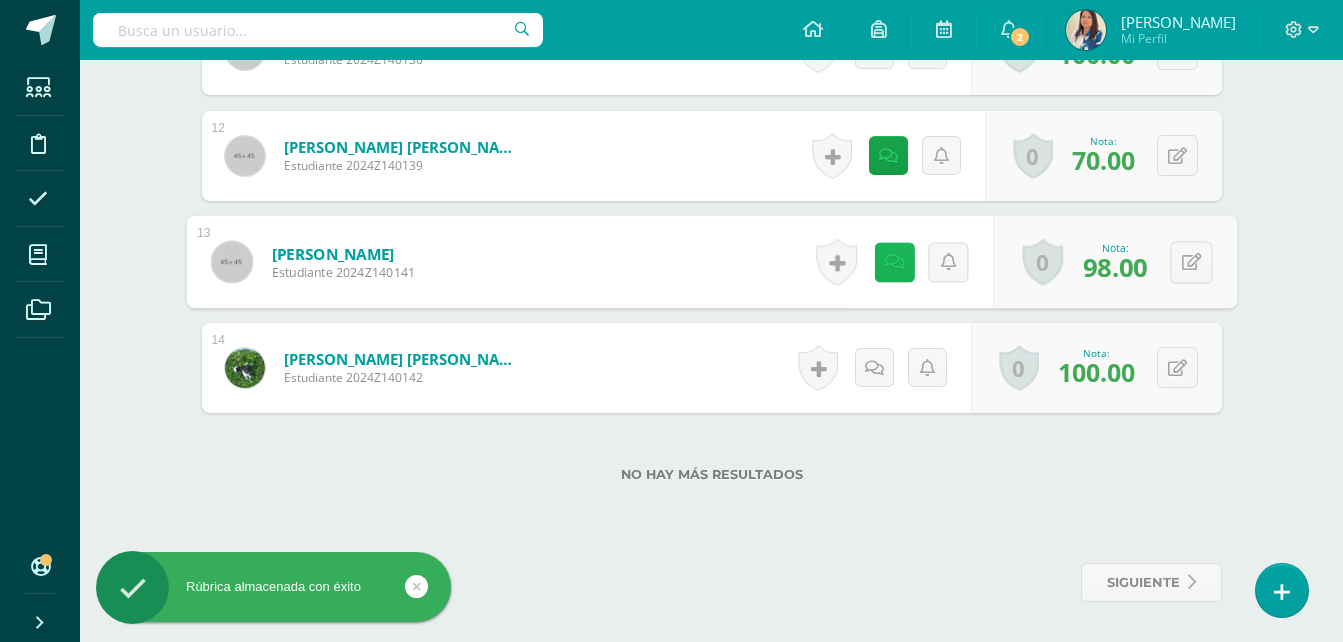 click at bounding box center [894, 261] 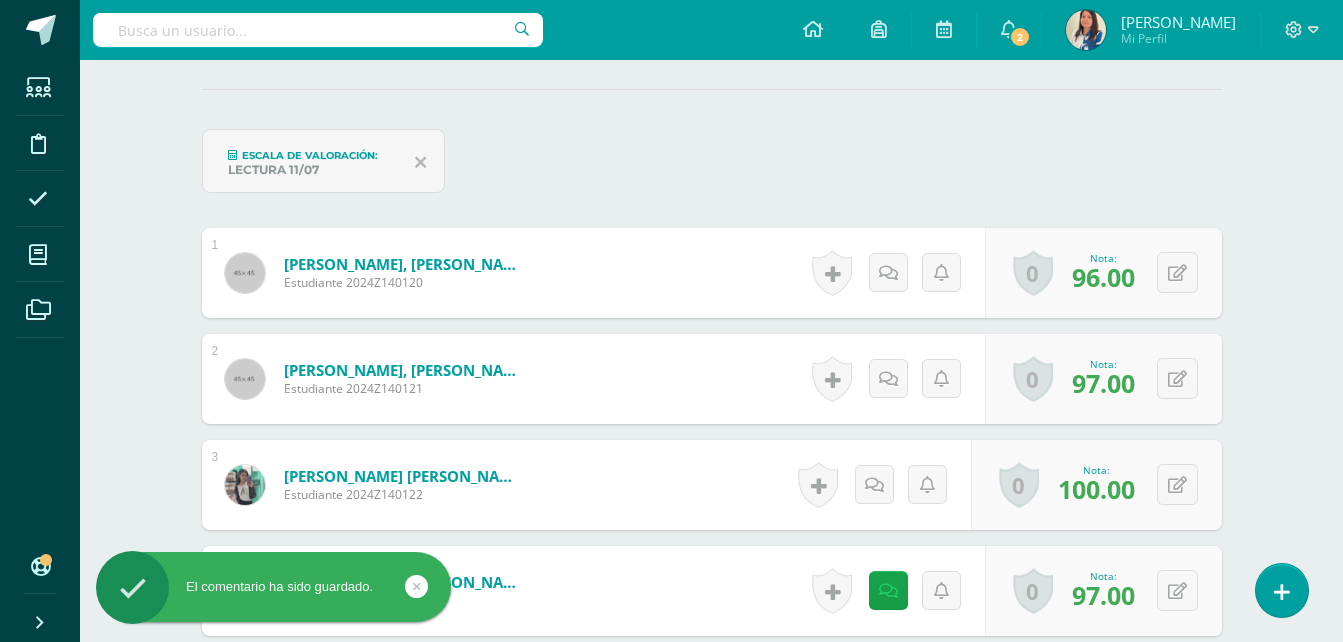 scroll, scrollTop: 450, scrollLeft: 0, axis: vertical 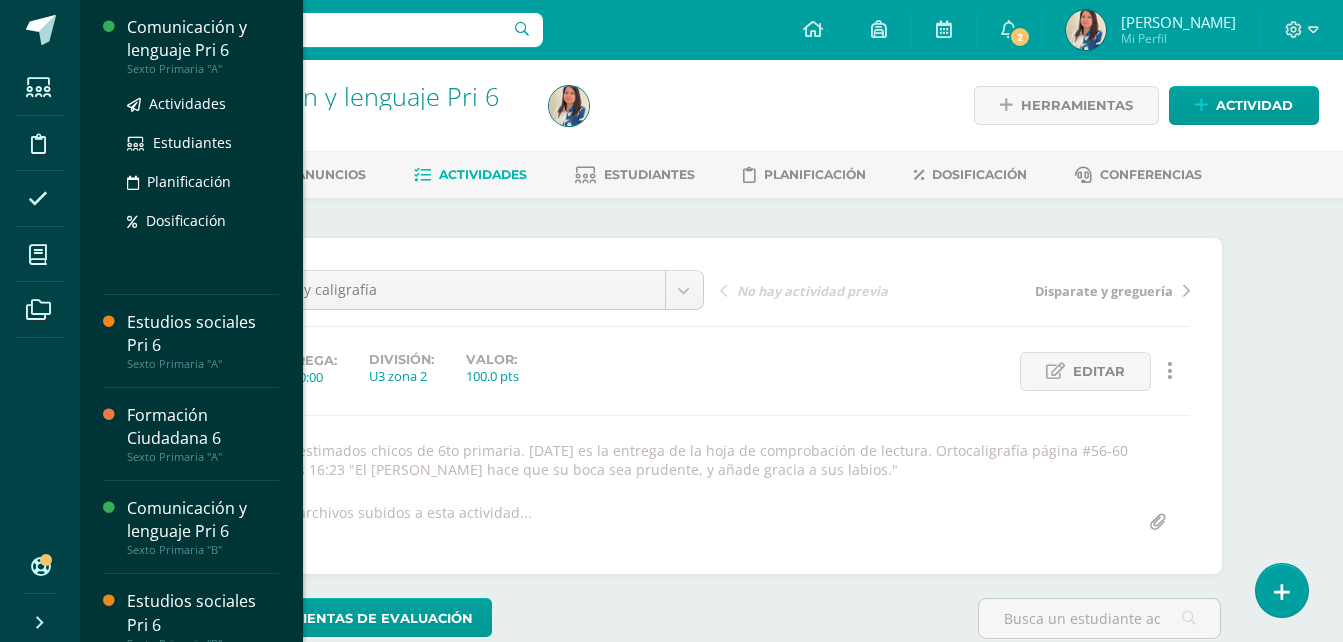 click on "Comunicación y lenguaje  Pri 6" at bounding box center (203, 39) 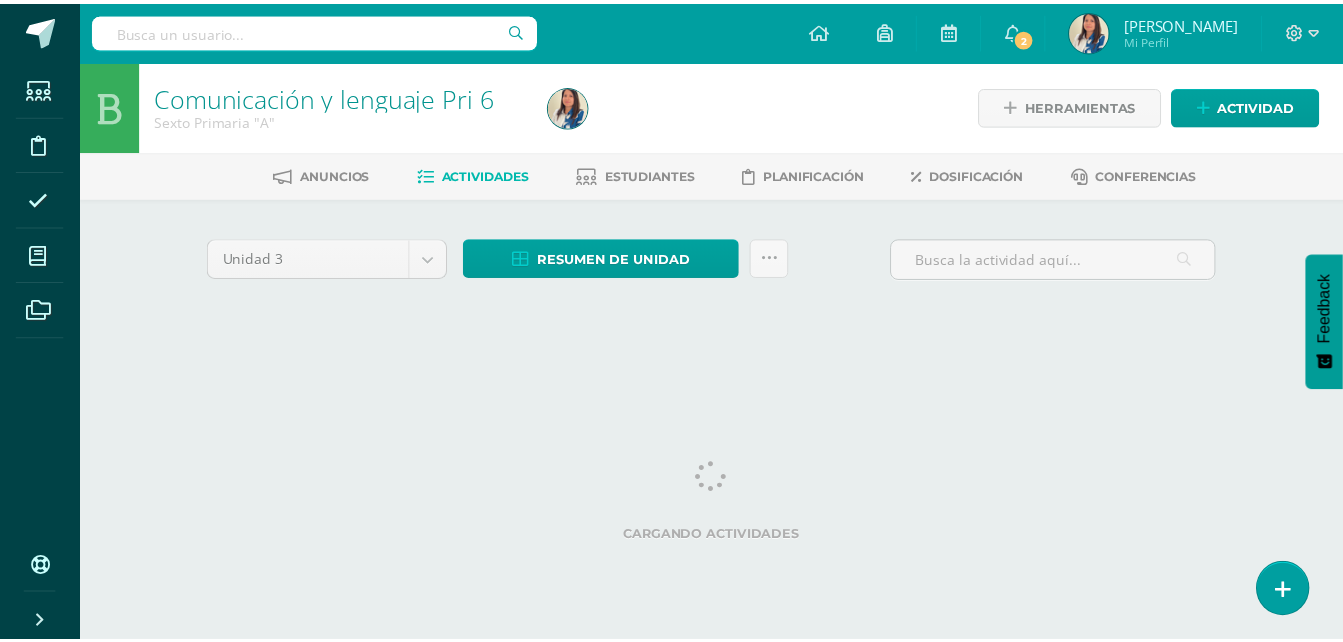scroll, scrollTop: 0, scrollLeft: 0, axis: both 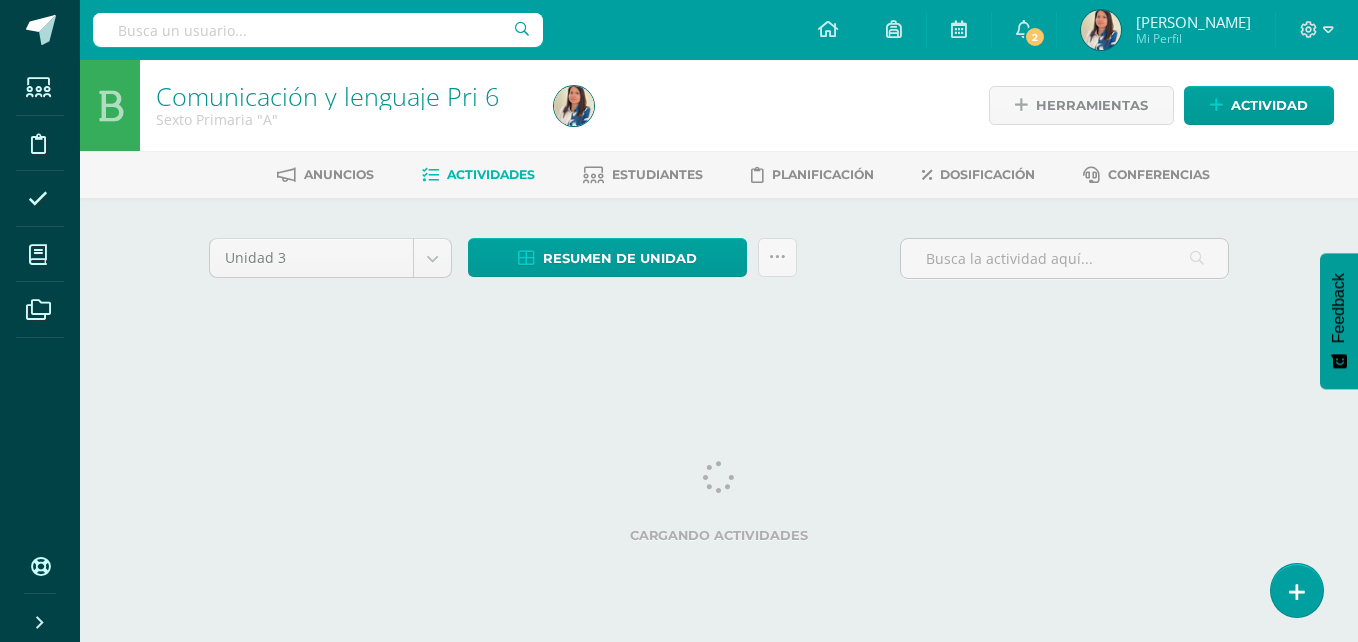 click on "Comunicación y lenguaje  Pri 6
Sexto Primaria "A"
Herramientas
Detalle de asistencias
Actividad" at bounding box center (719, 105) 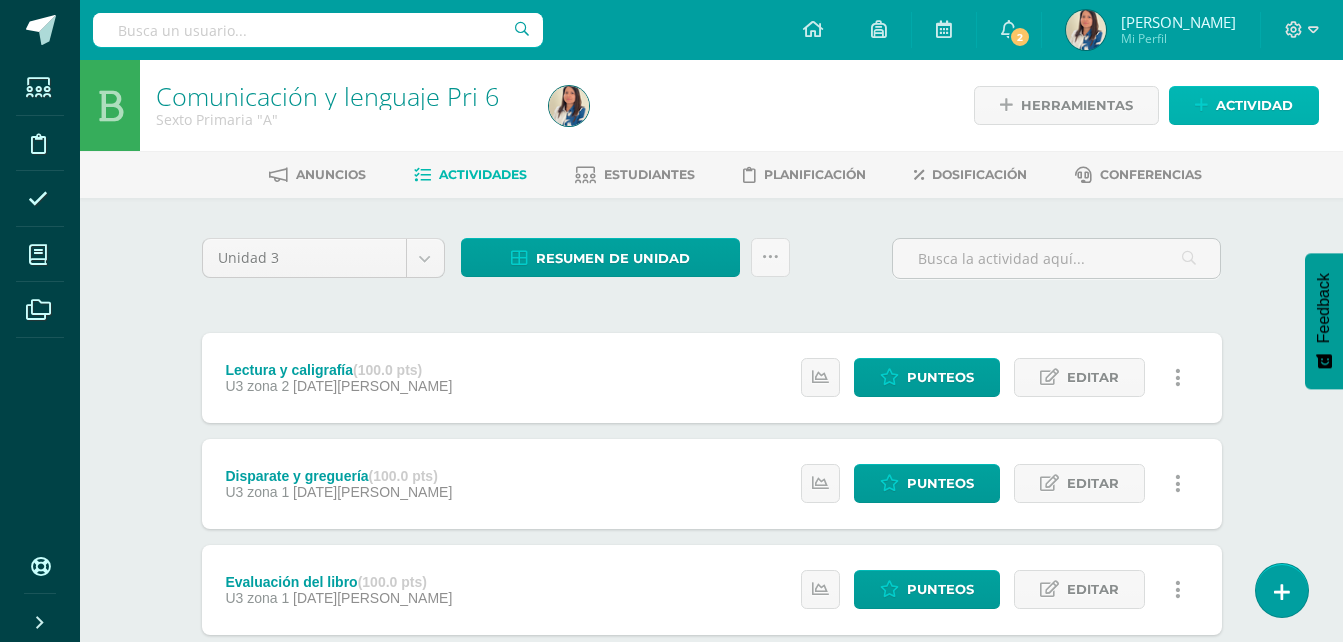 click on "Actividad" at bounding box center [1254, 105] 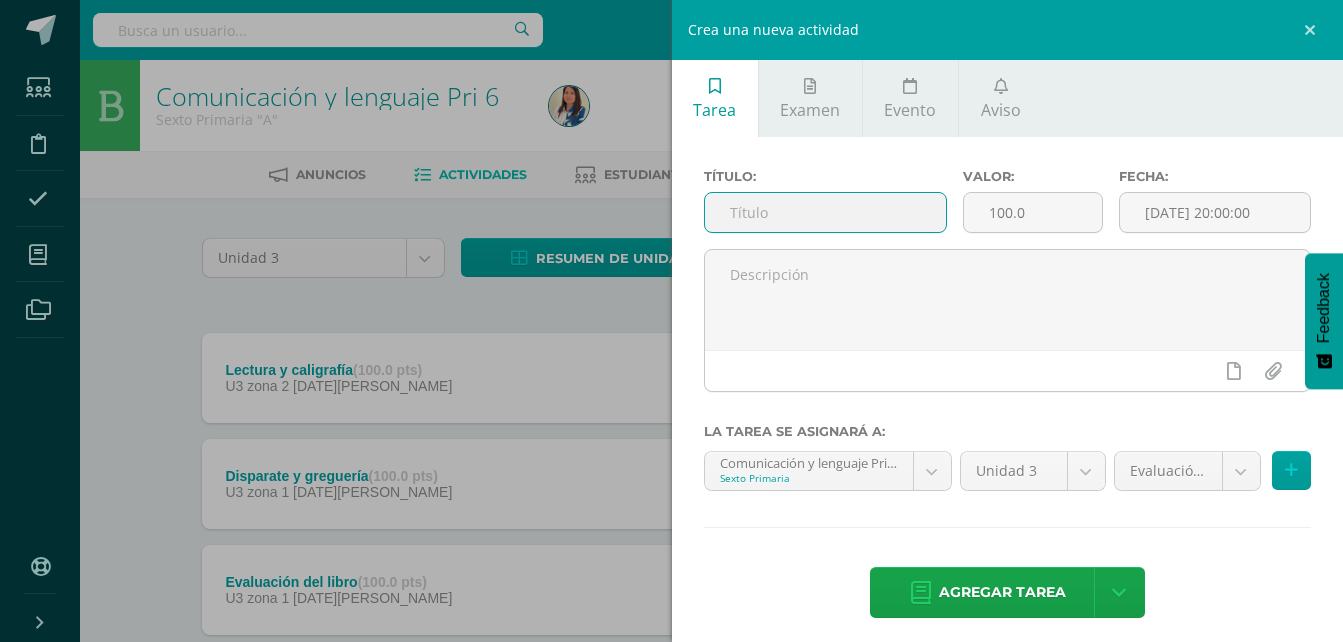 click at bounding box center (826, 212) 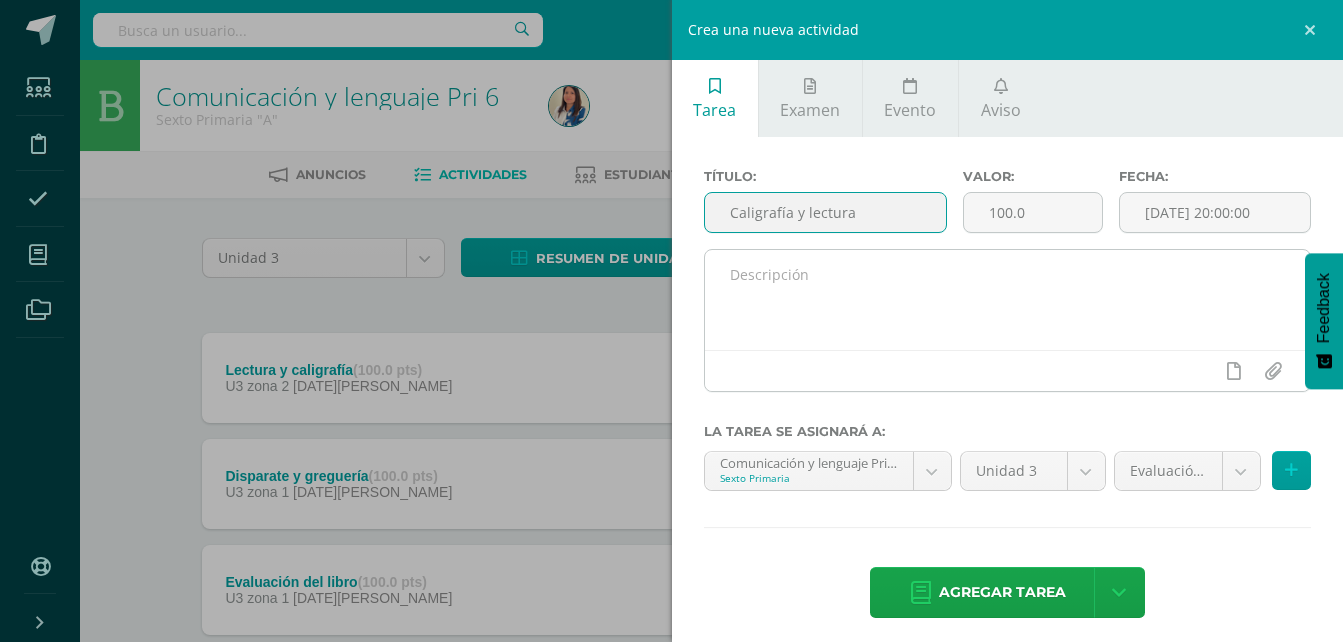 type on "Caligrafía y lectura" 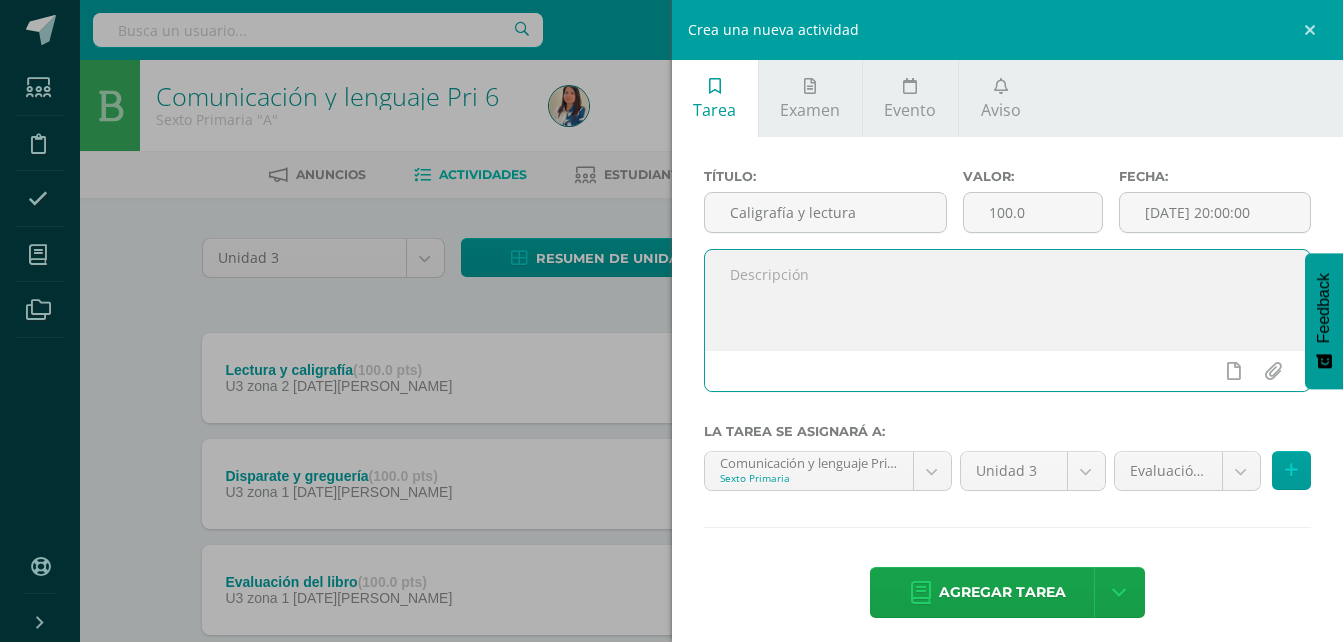 click at bounding box center [1008, 300] 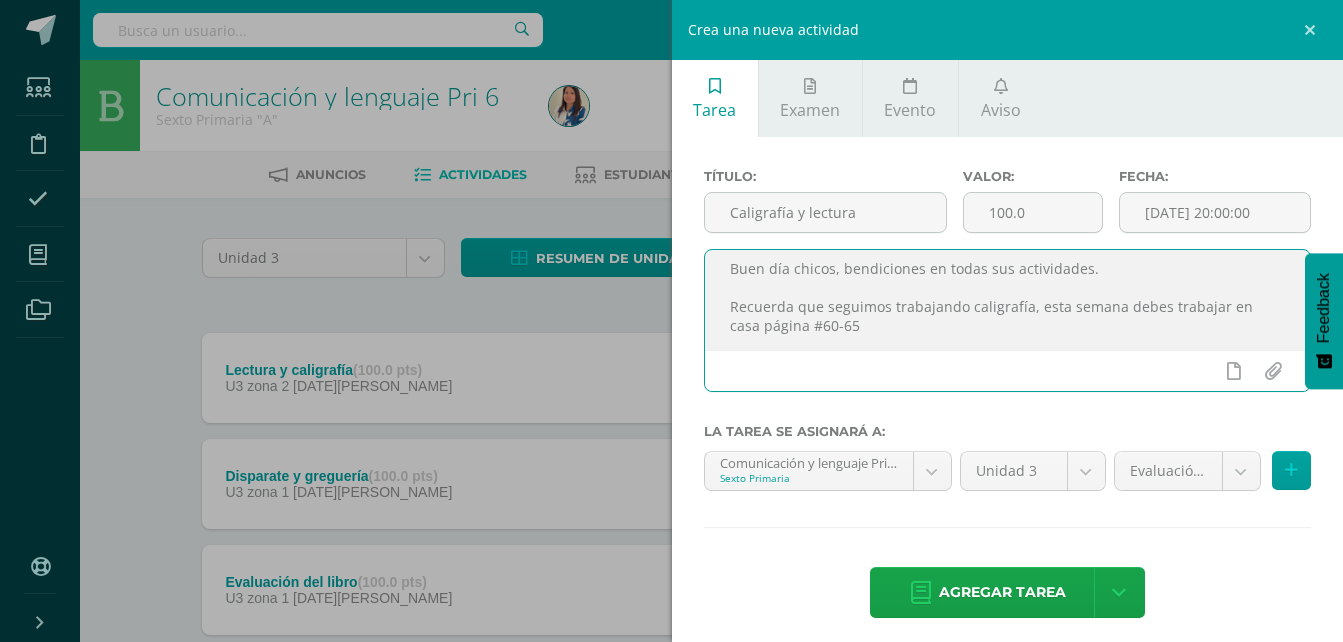 scroll, scrollTop: 30, scrollLeft: 0, axis: vertical 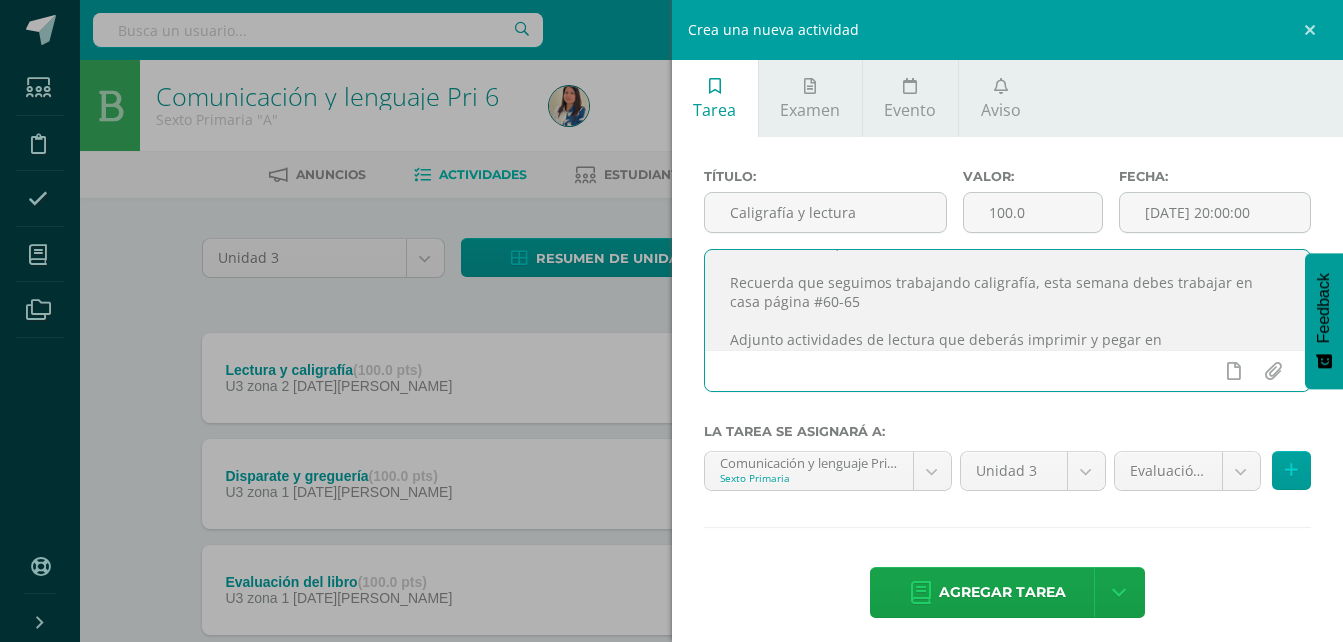 click on "Buen día chicos, bendiciones en todas sus actividades.
Recuerda que seguimos trabajando caligrafía, esta semana debes trabajar en casa página #60-65
Adjunto actividades de lectura que deberás imprimir y pegar en" at bounding box center (1008, 300) 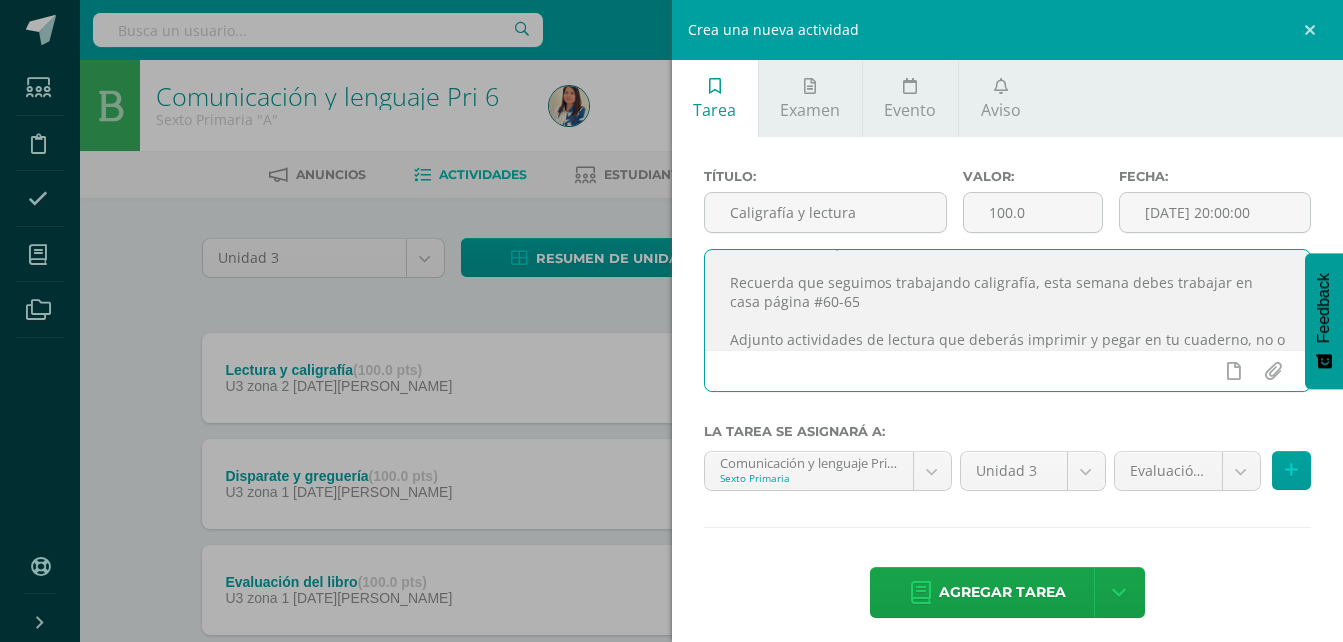 scroll, scrollTop: 49, scrollLeft: 0, axis: vertical 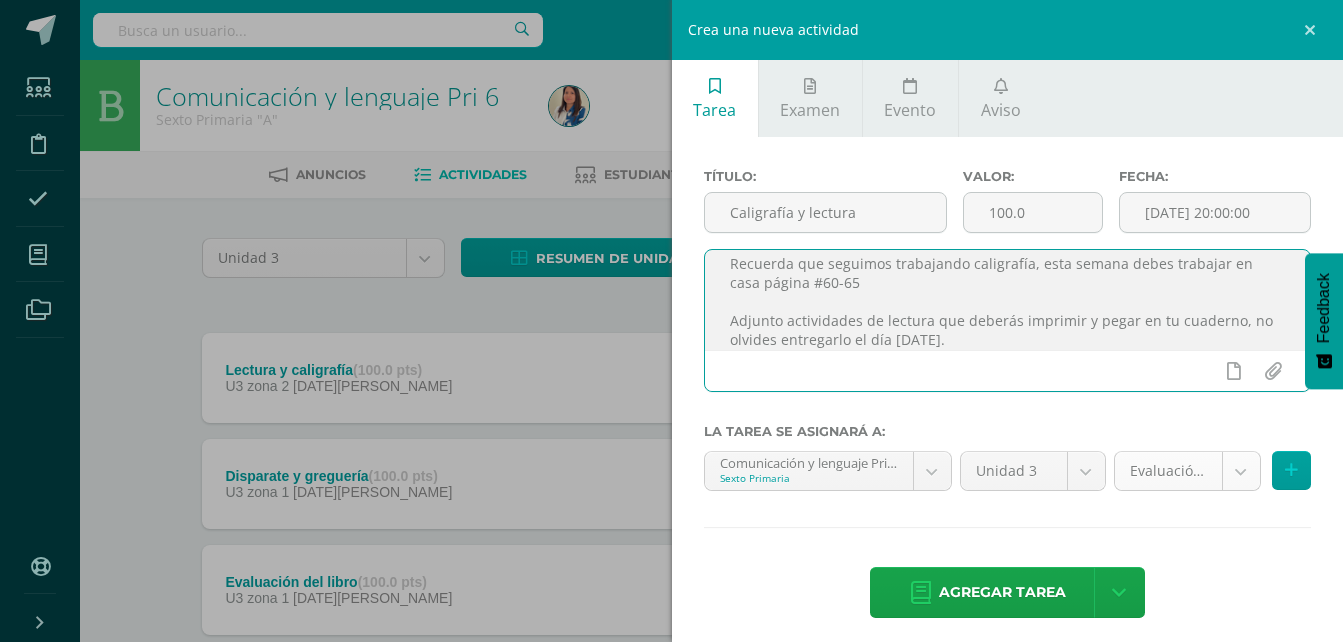 type on "Buen día chicos, bendiciones en todas sus actividades.
Recuerda que seguimos trabajando caligrafía, esta semana debes trabajar en casa página #60-65
Adjunto actividades de lectura que deberás imprimir y pegar en tu cuaderno, no olvides entregarlo el día [DATE]." 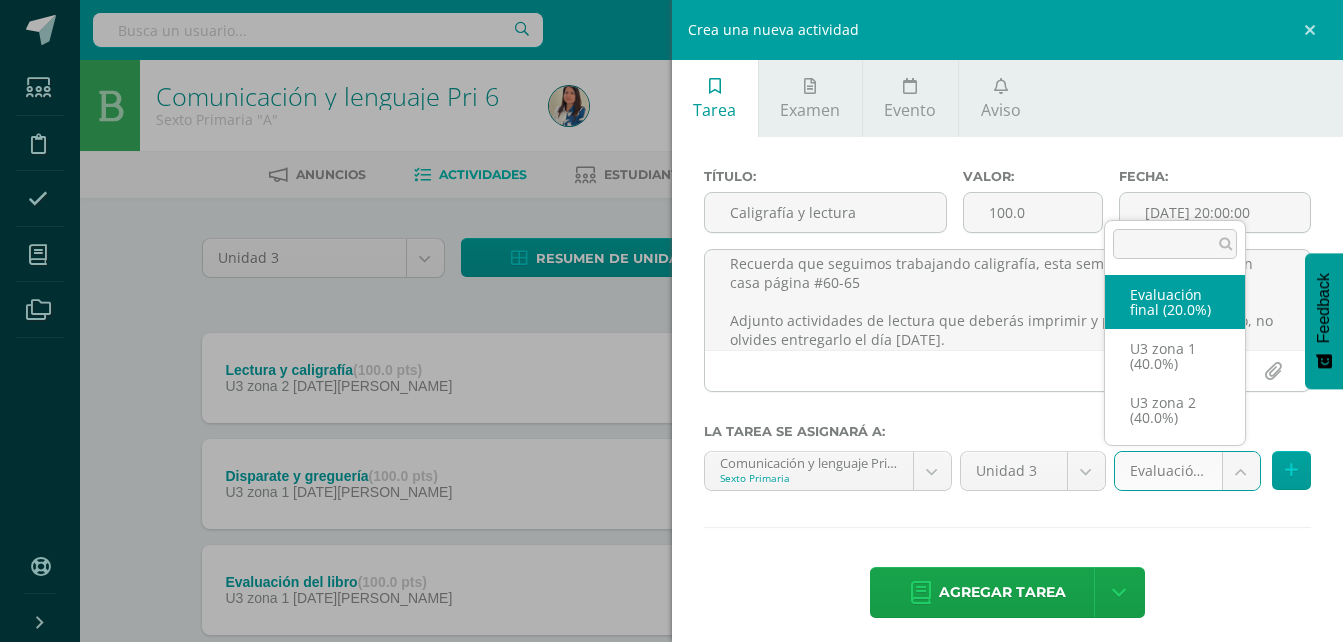 click on "Estudiantes Disciplina Asistencia Mis cursos Archivos Soporte
Centro de ayuda
Últimas actualizaciones
10+ Cerrar panel
Comunicación y lenguaje  Pri 6
Sexto
Primaria
"A"
Actividades Estudiantes Planificación Dosificación
Estudios sociales  Pri 6
Sexto
Primaria
"A"
Actividades Estudiantes Planificación Dosificación
Formación Ciudadana 6
Sexto
Primaria
"A"
Actividades Estudiantes Planificación Dosificación
Comunicación y lenguaje  Pri 6
Actividades 2 2 y" at bounding box center (671, 751) 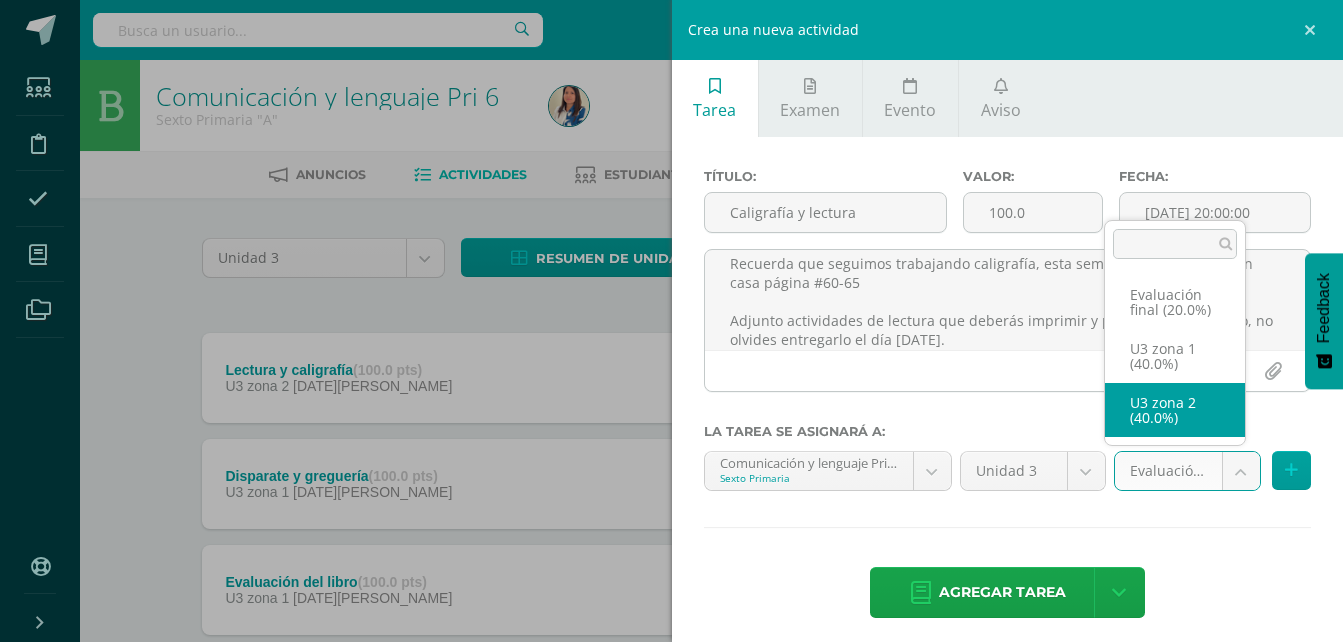 select on "27169" 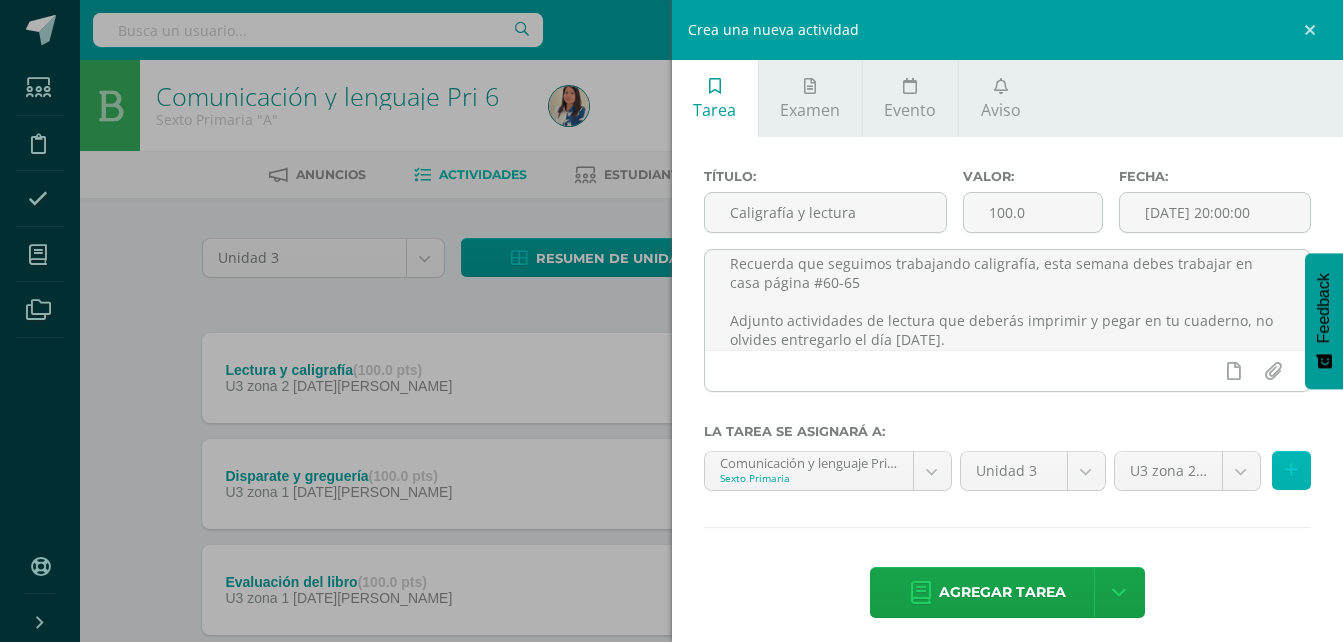 click at bounding box center (1291, 470) 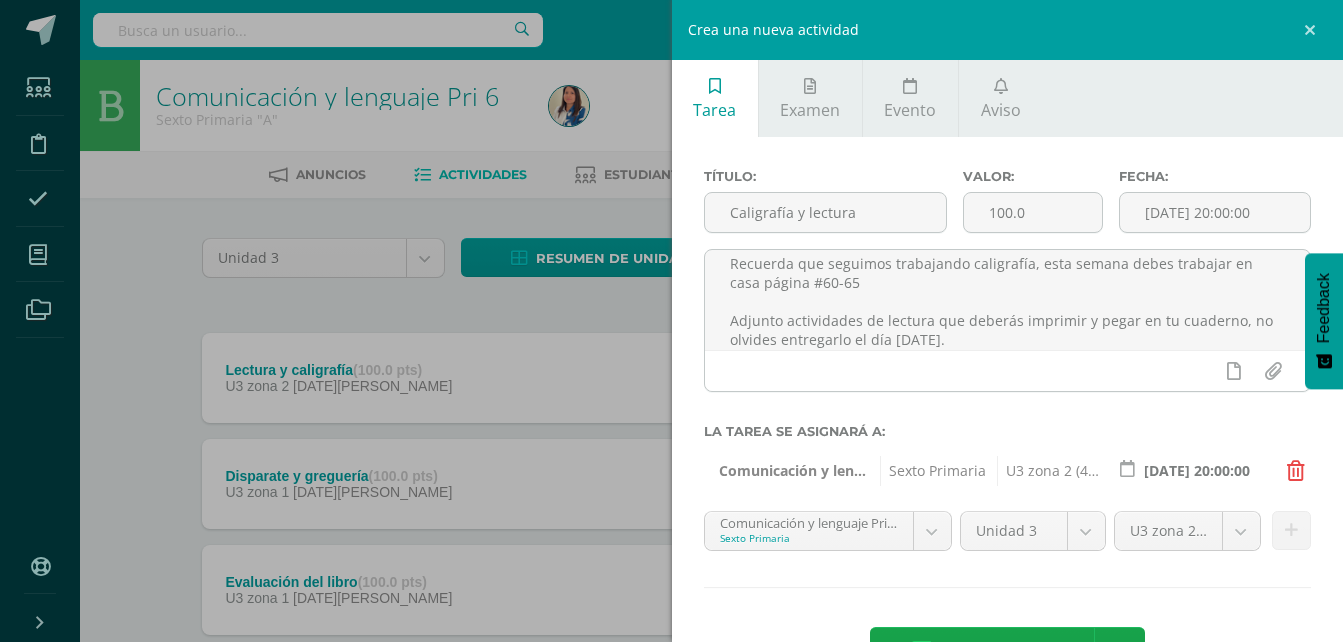 click on "[DATE] 20:00:00" at bounding box center [1196, 470] 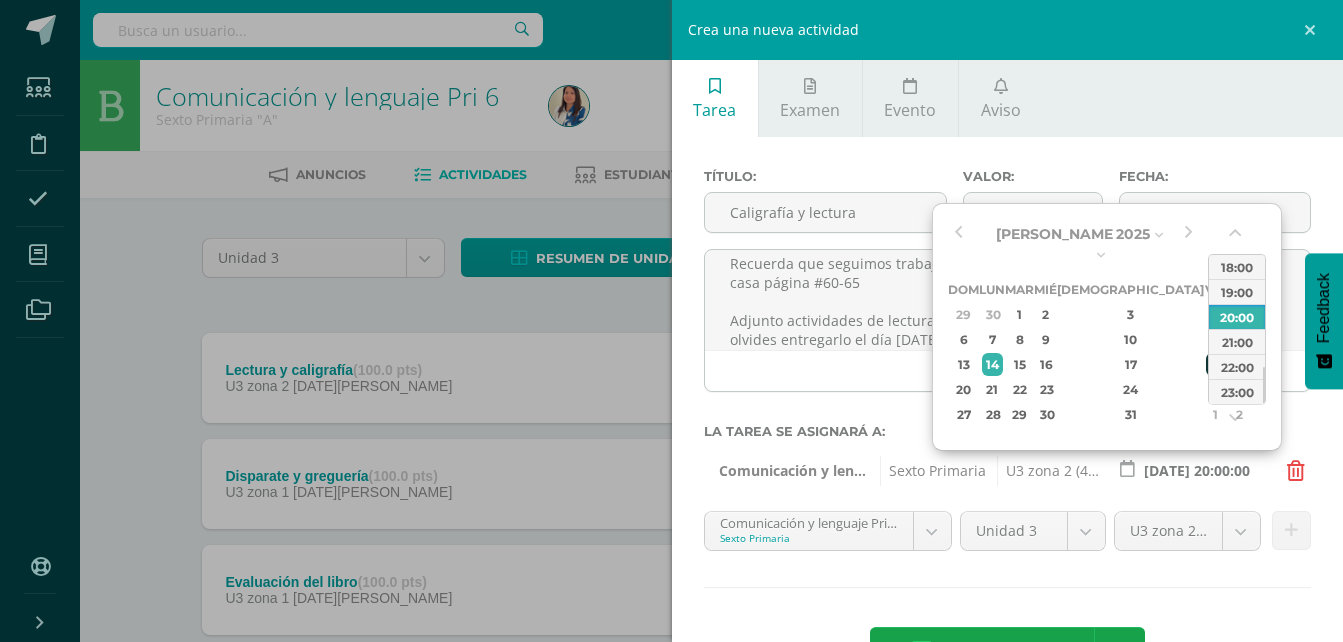 click on "18" at bounding box center [1215, 364] 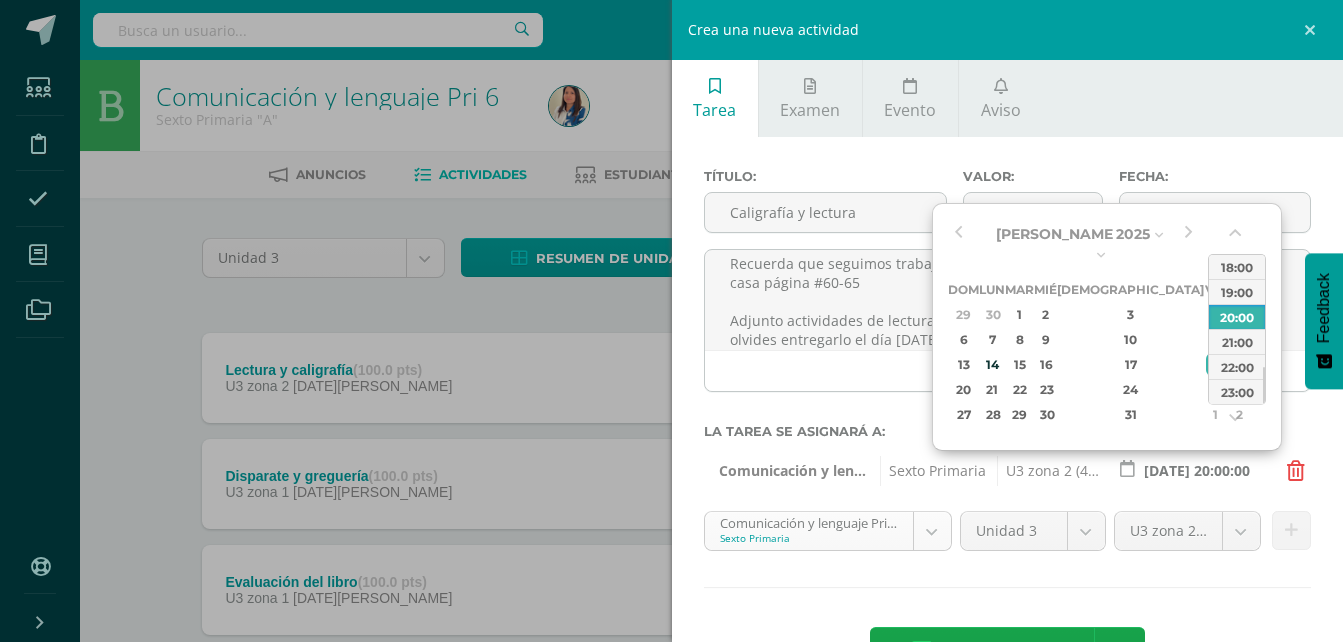 type on "[DATE] 20:00:00" 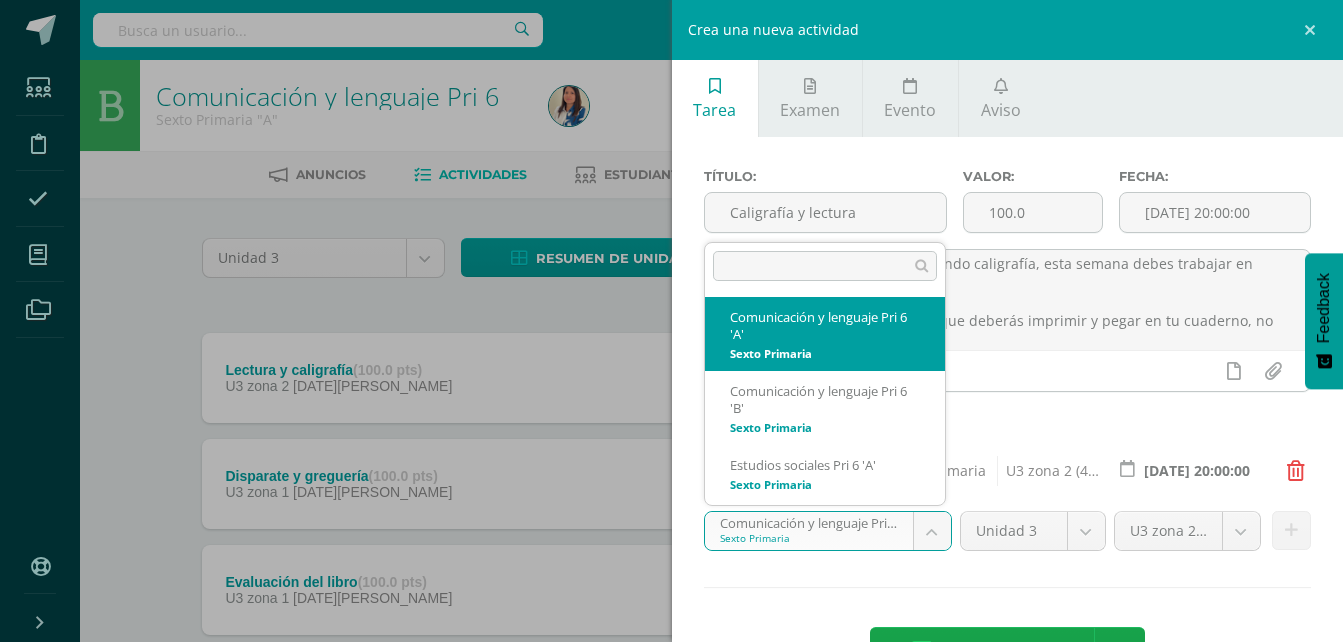 click on "Estudiantes Disciplina Asistencia Mis cursos Archivos Soporte
Centro de ayuda
Últimas actualizaciones
10+ Cerrar panel
Comunicación y lenguaje  Pri 6
Sexto
Primaria
"A"
Actividades Estudiantes Planificación Dosificación
Estudios sociales  Pri 6
Sexto
Primaria
"A"
Actividades Estudiantes Planificación Dosificación
Formación Ciudadana 6
Sexto
Primaria
"A"
Actividades Estudiantes Planificación Dosificación
Comunicación y lenguaje  Pri 6
Actividades 2 2 y" at bounding box center [671, 751] 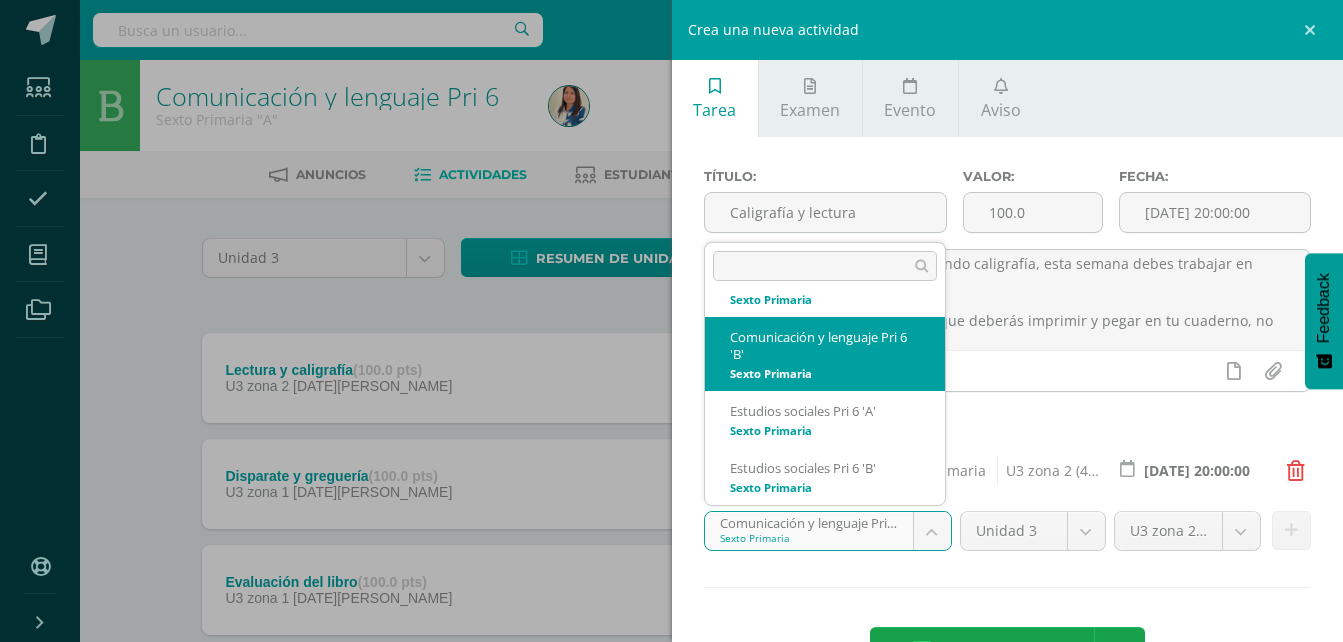 select on "20127" 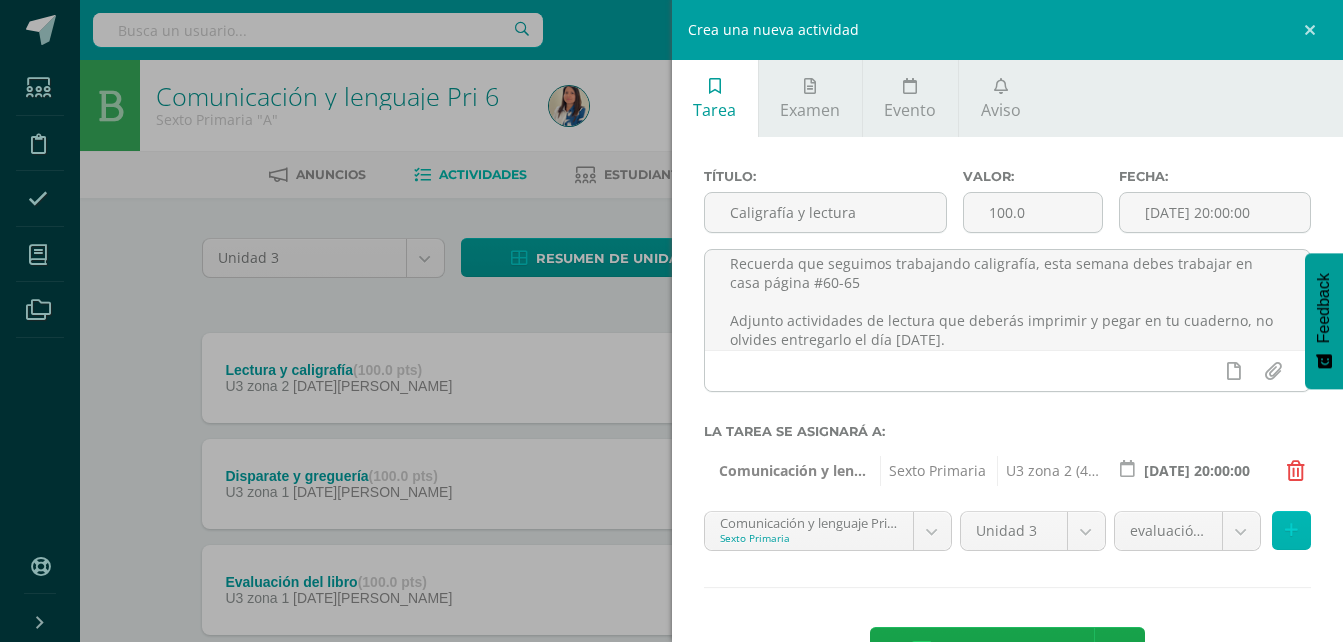 click at bounding box center [1291, 530] 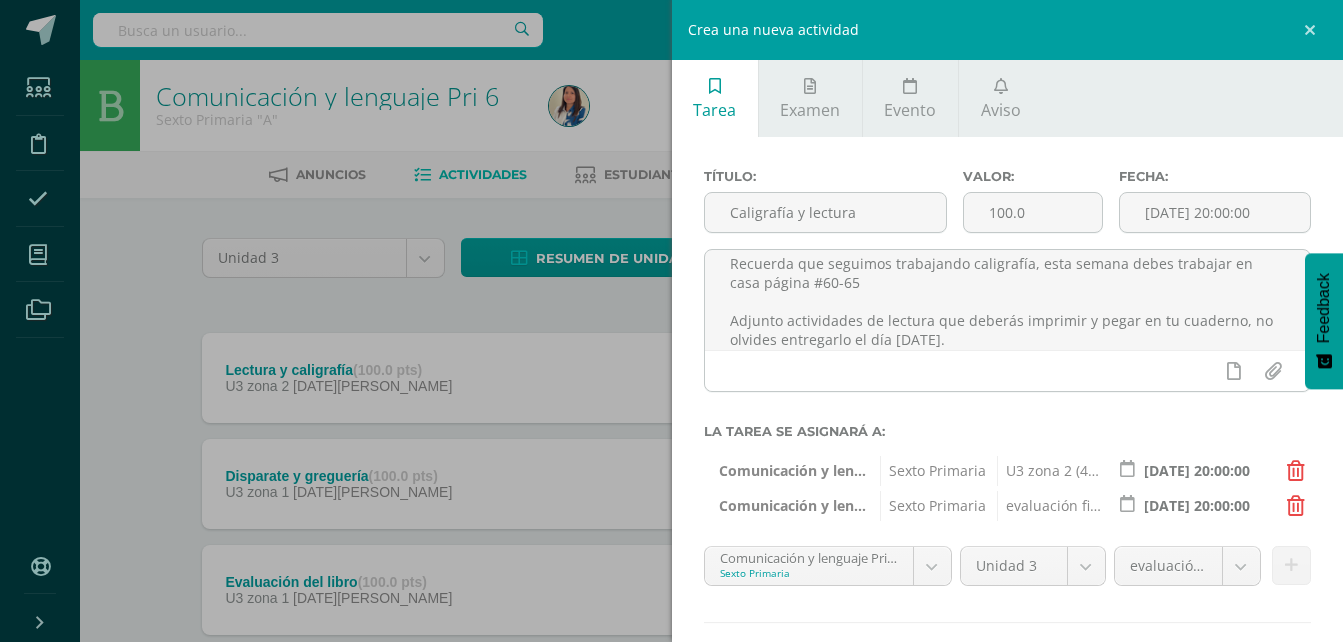 click on "evaluación final  (20.0%)" at bounding box center (1051, 506) 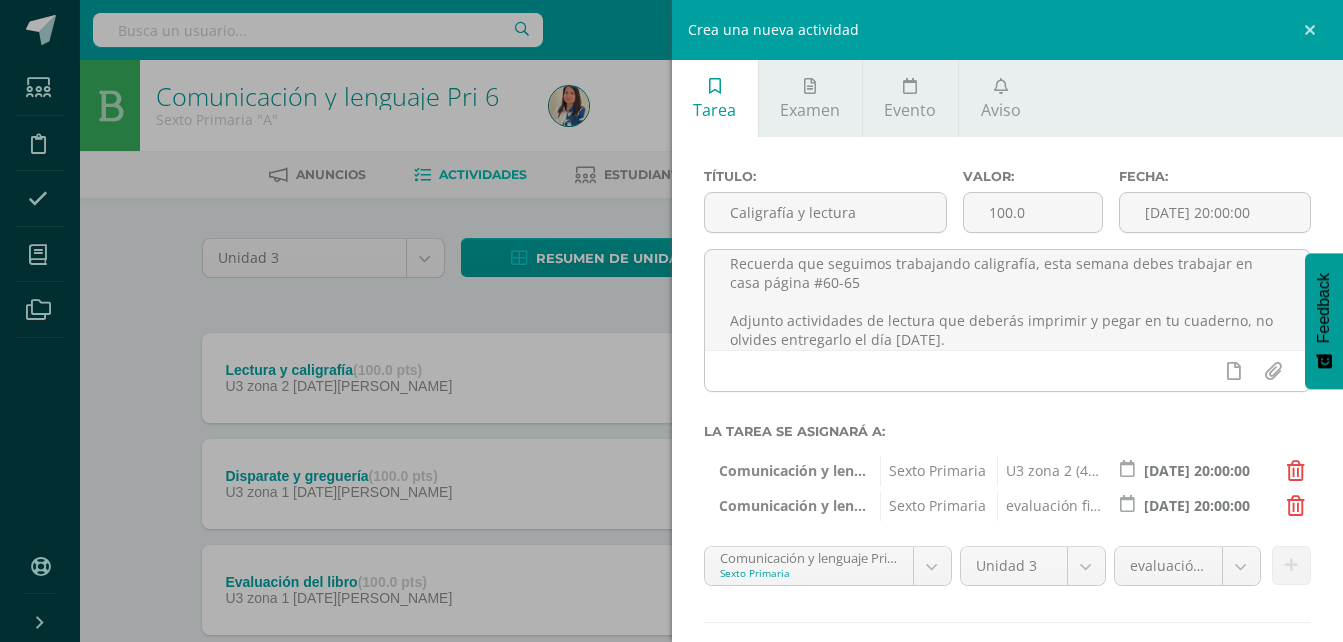 click on "Comunicación y lenguaje  Pri 6 'B'" at bounding box center (794, 506) 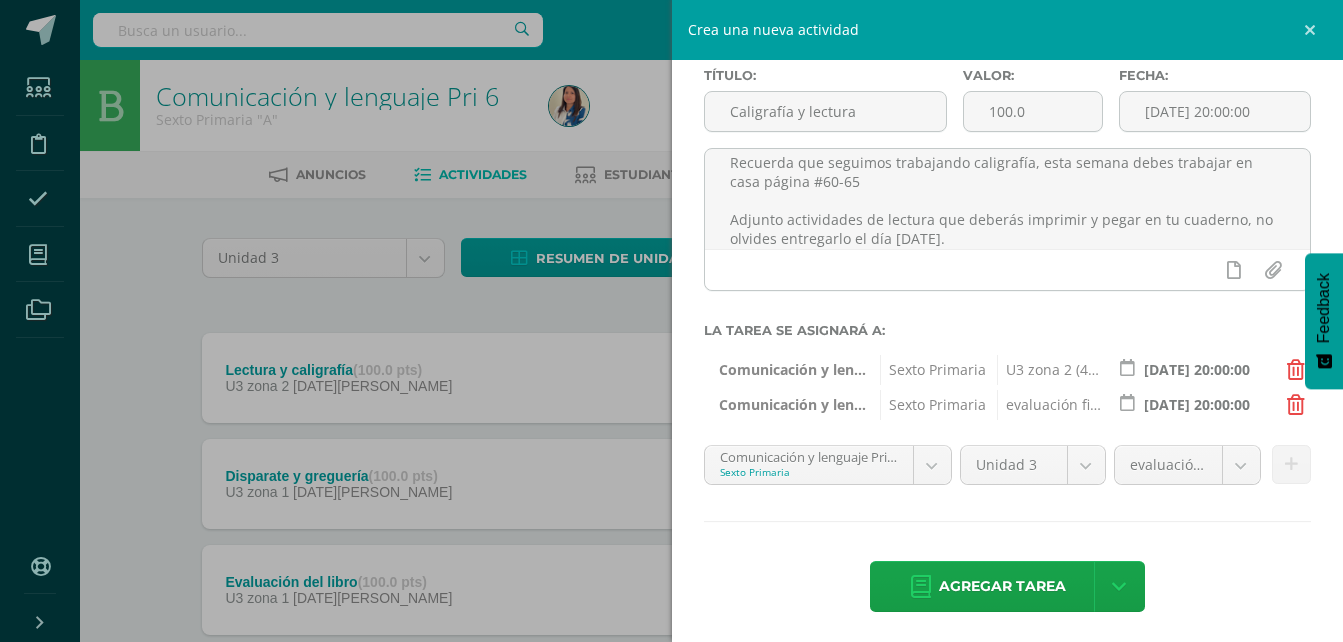 scroll, scrollTop: 107, scrollLeft: 0, axis: vertical 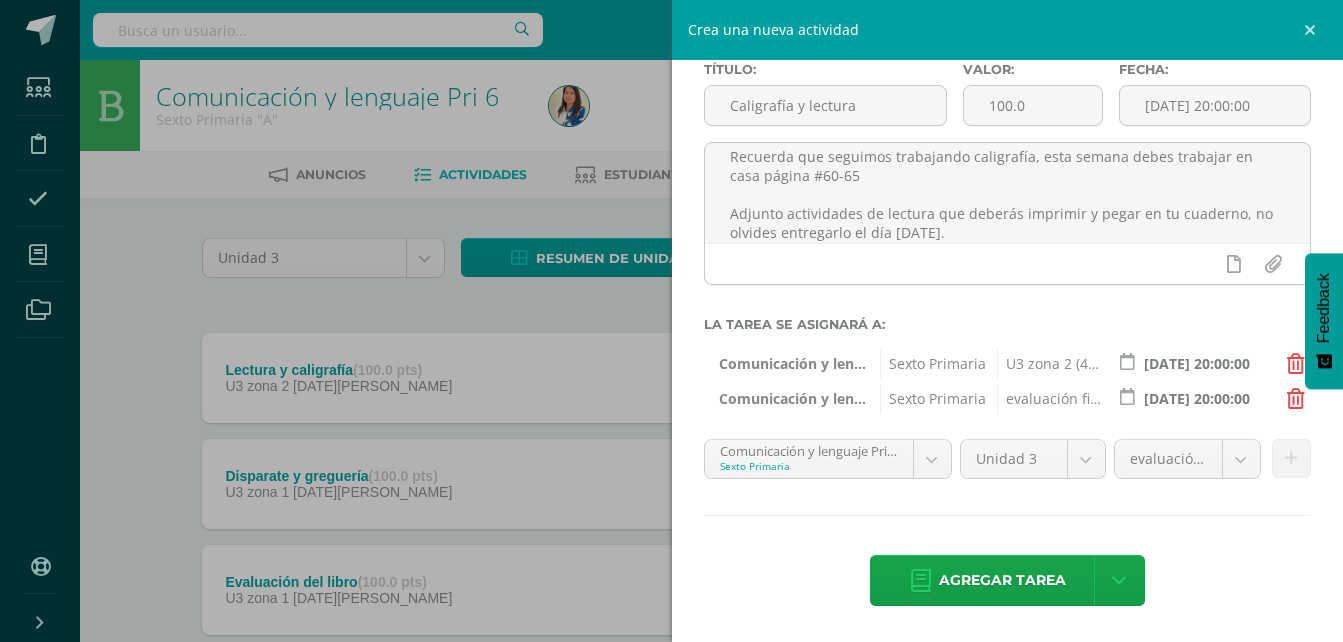 click on "[DATE] 20:00:00" at bounding box center (1196, 398) 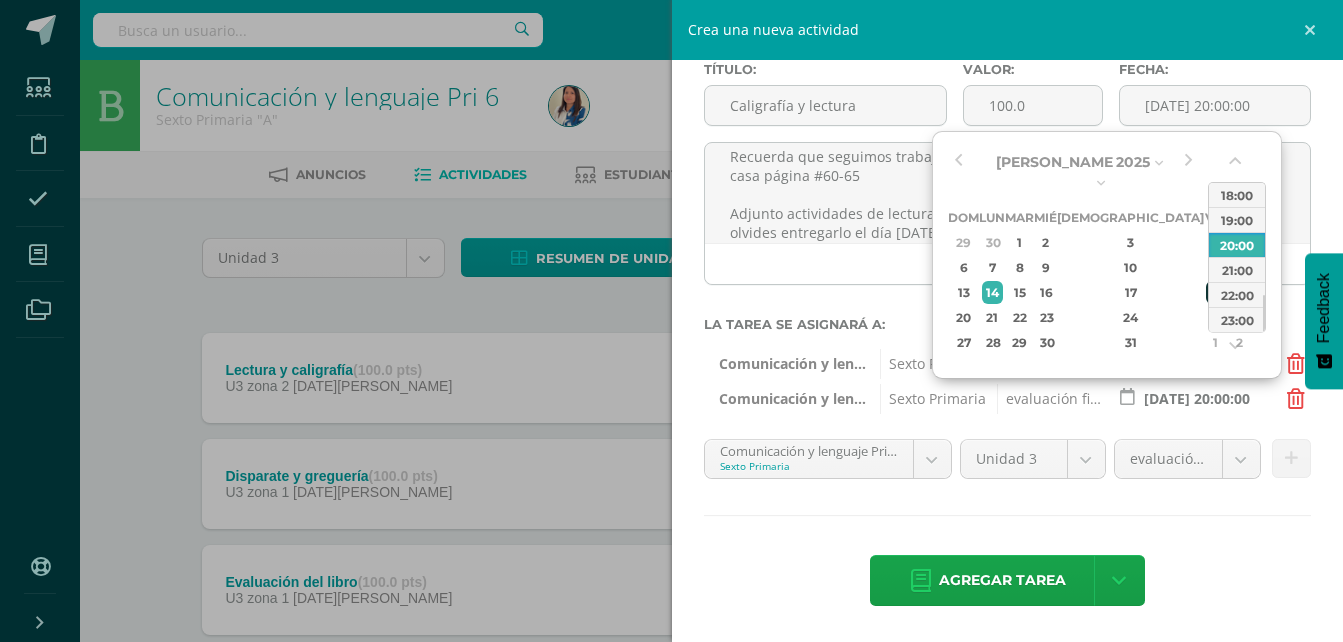 click on "18" at bounding box center (1215, 292) 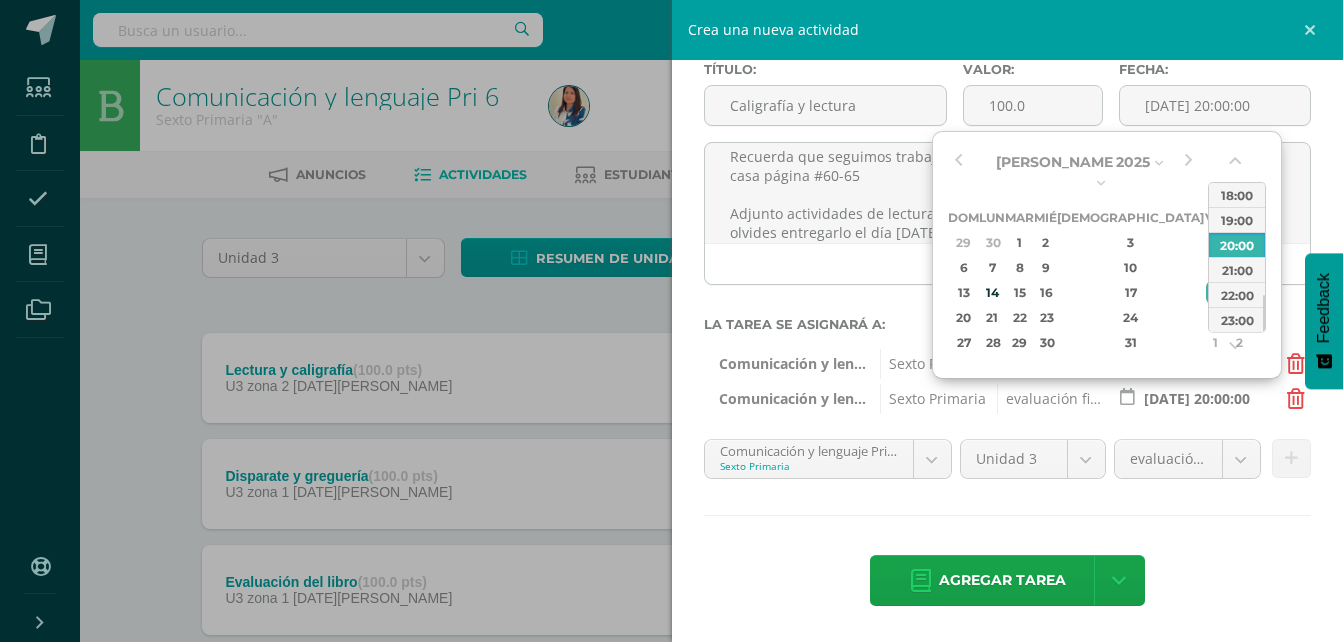 type on "[DATE] 20:00:00" 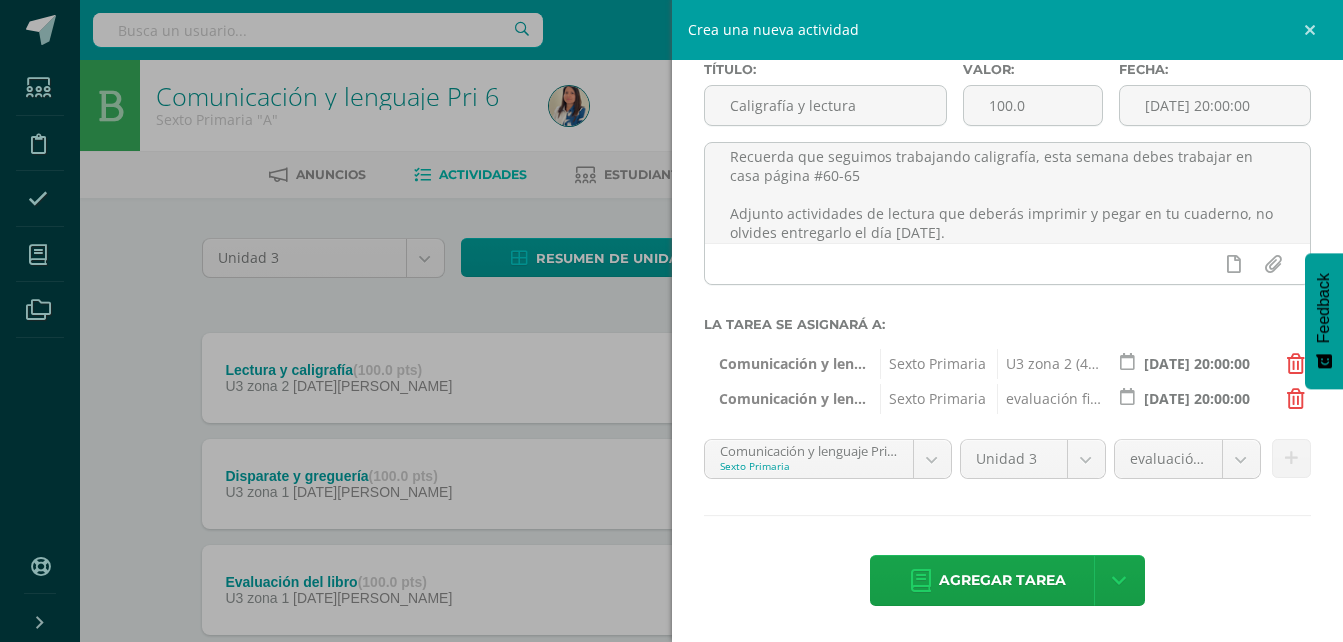 click on "evaluación final  (20.0%)" at bounding box center [1051, 399] 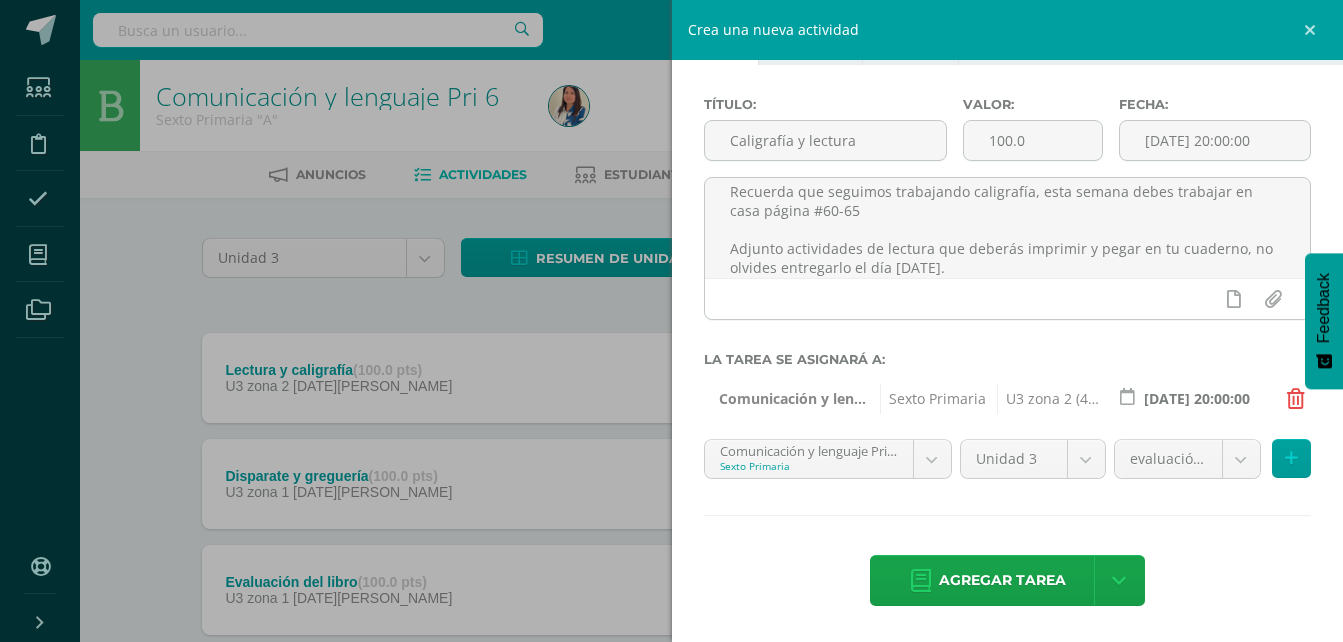 scroll, scrollTop: 72, scrollLeft: 0, axis: vertical 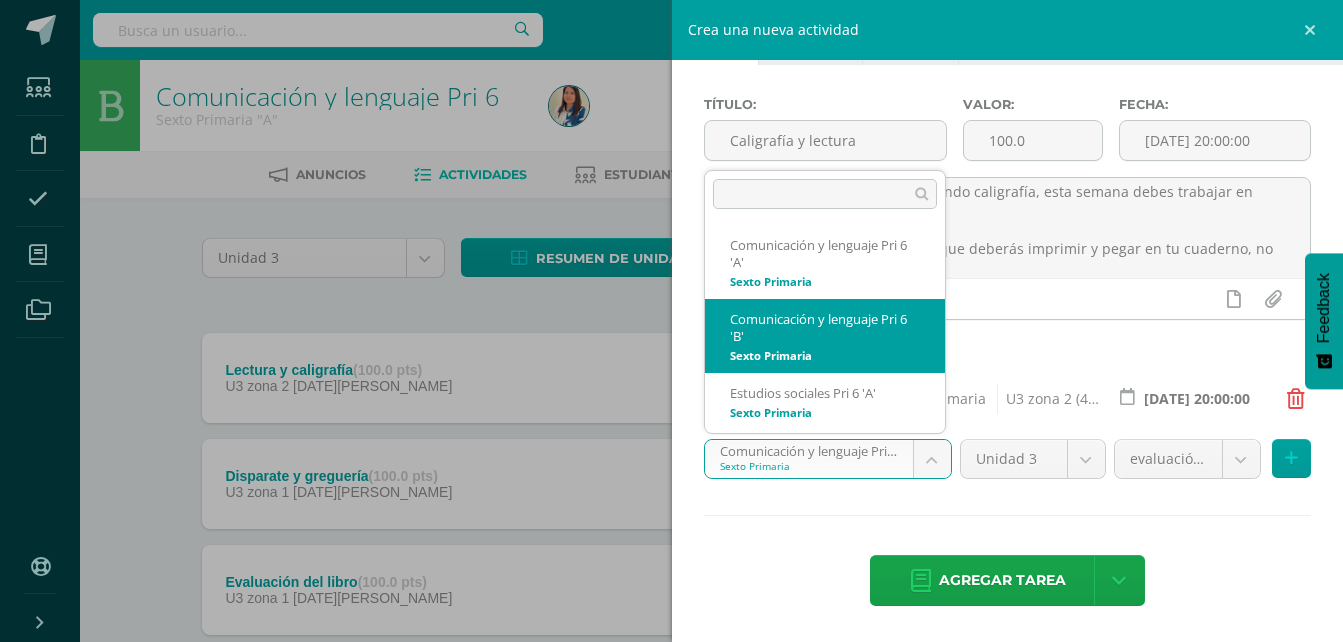 click on "Estudiantes Disciplina Asistencia Mis cursos Archivos Soporte
Centro de ayuda
Últimas actualizaciones
10+ Cerrar panel
Comunicación y lenguaje  Pri 6
Sexto
Primaria
"A"
Actividades Estudiantes Planificación Dosificación
Estudios sociales  Pri 6
Sexto
Primaria
"A"
Actividades Estudiantes Planificación Dosificación
Formación Ciudadana 6
Sexto
Primaria
"A"
Actividades Estudiantes Planificación Dosificación
Comunicación y lenguaje  Pri 6
Actividades 2 2 y" at bounding box center [671, 751] 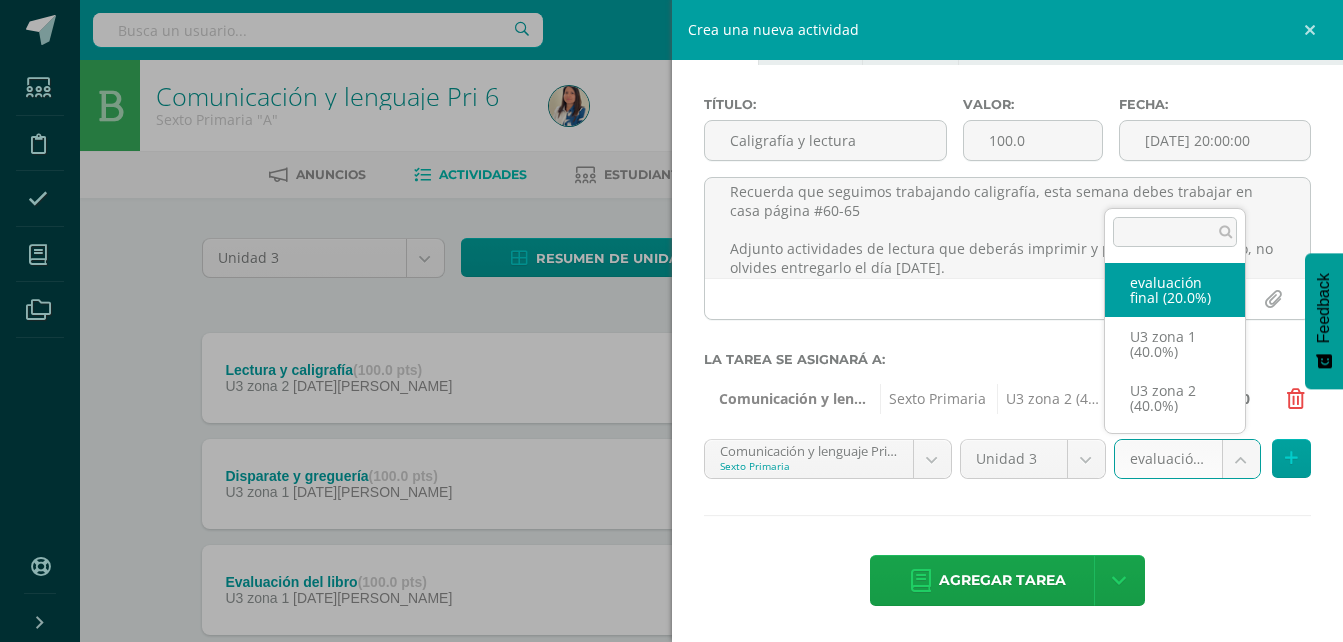 click on "Estudiantes Disciplina Asistencia Mis cursos Archivos Soporte
Centro de ayuda
Últimas actualizaciones
10+ Cerrar panel
Comunicación y lenguaje  Pri 6
Sexto
Primaria
"A"
Actividades Estudiantes Planificación Dosificación
Estudios sociales  Pri 6
Sexto
Primaria
"A"
Actividades Estudiantes Planificación Dosificación
Formación Ciudadana 6
Sexto
Primaria
"A"
Actividades Estudiantes Planificación Dosificación
Comunicación y lenguaje  Pri 6
Actividades 2 2 y" at bounding box center (671, 751) 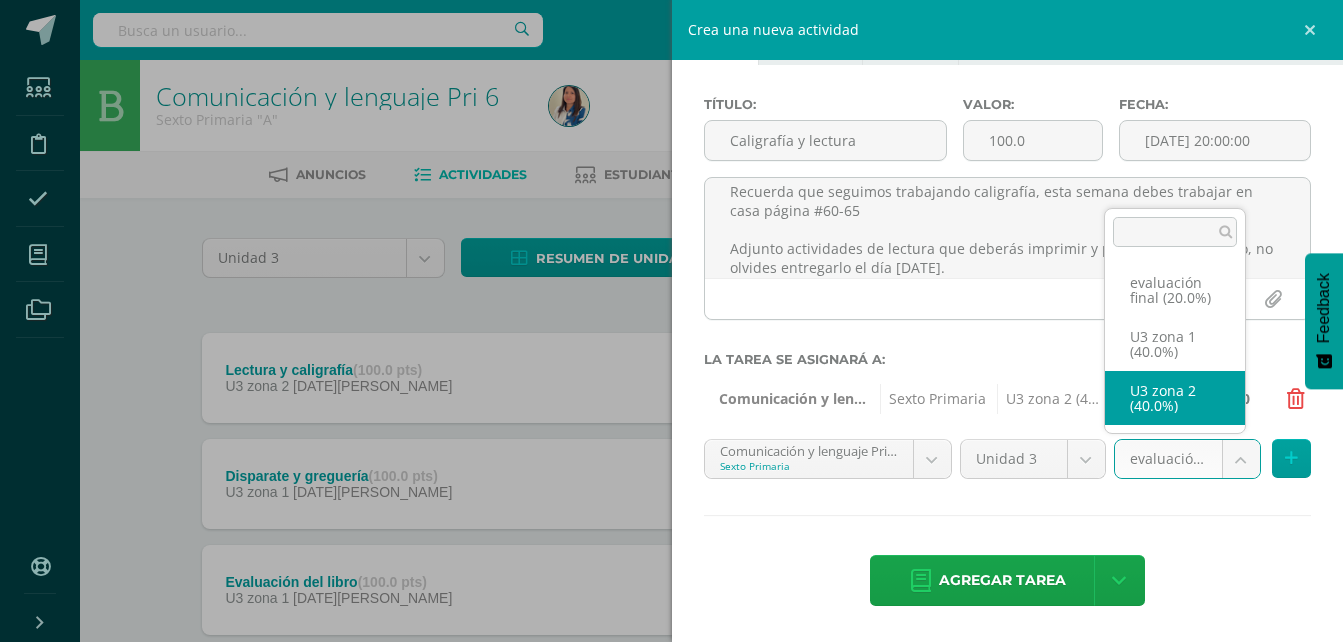 select on "27179" 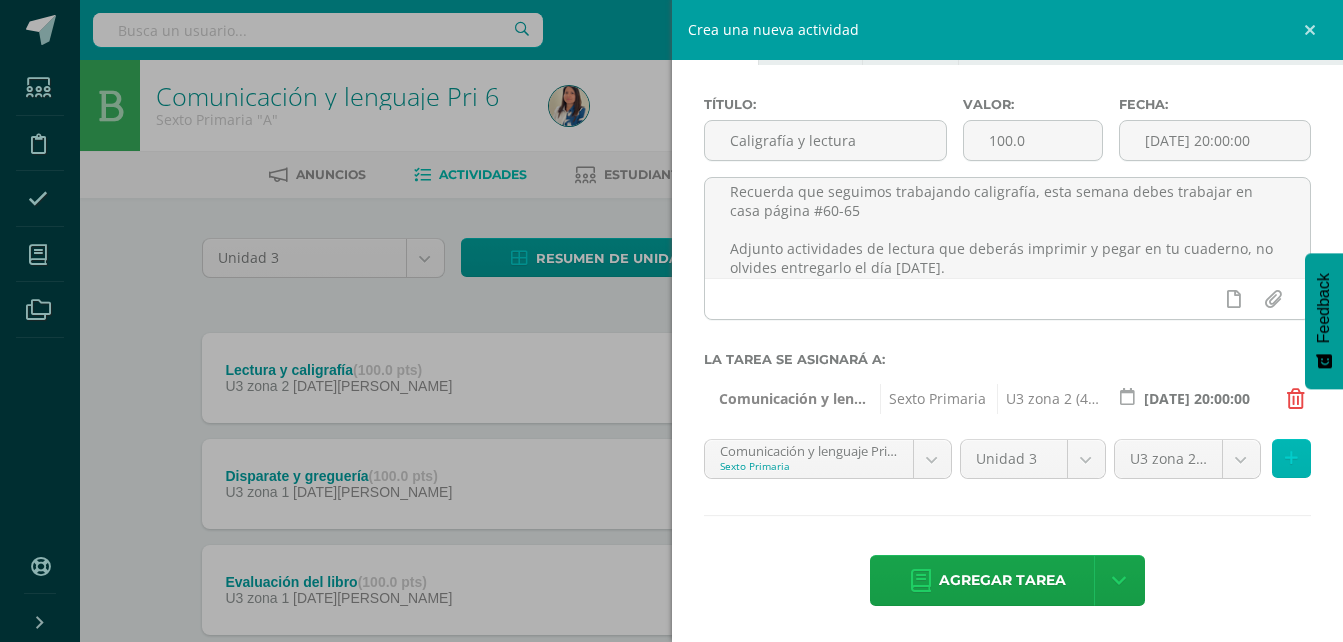 click at bounding box center [1291, 458] 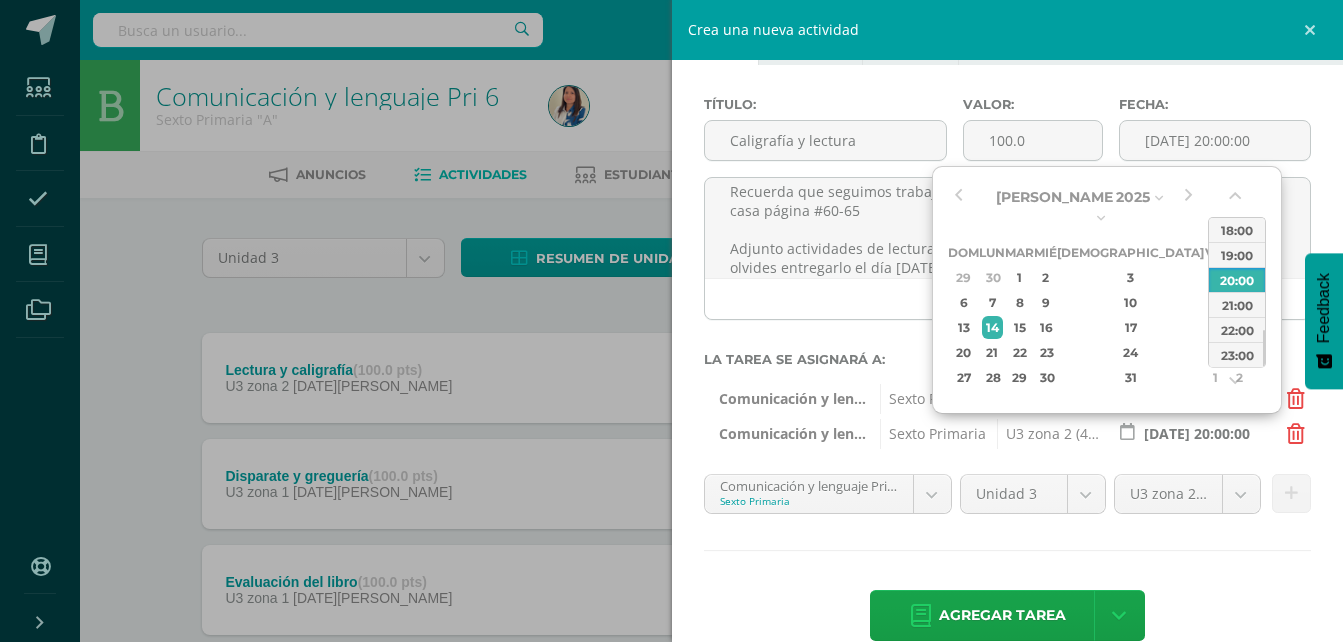 click on "[DATE] 20:00:00" at bounding box center (1196, 433) 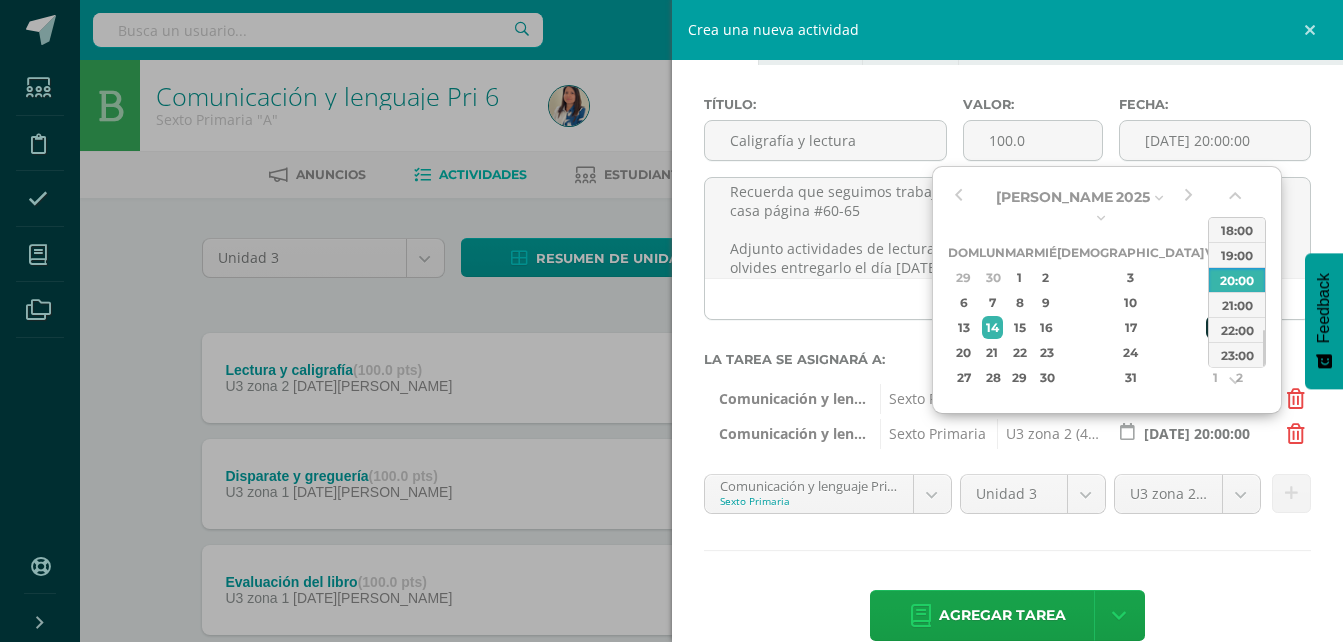 click on "18" at bounding box center (1215, 327) 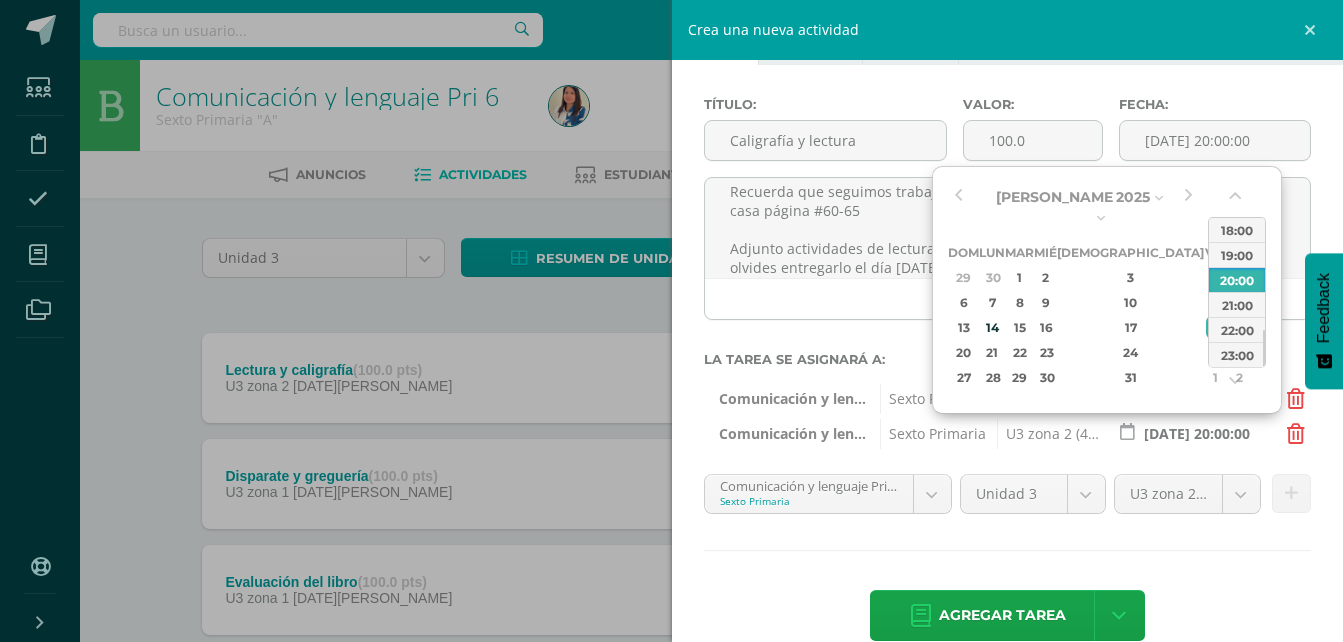 type on "[DATE] 20:00:00" 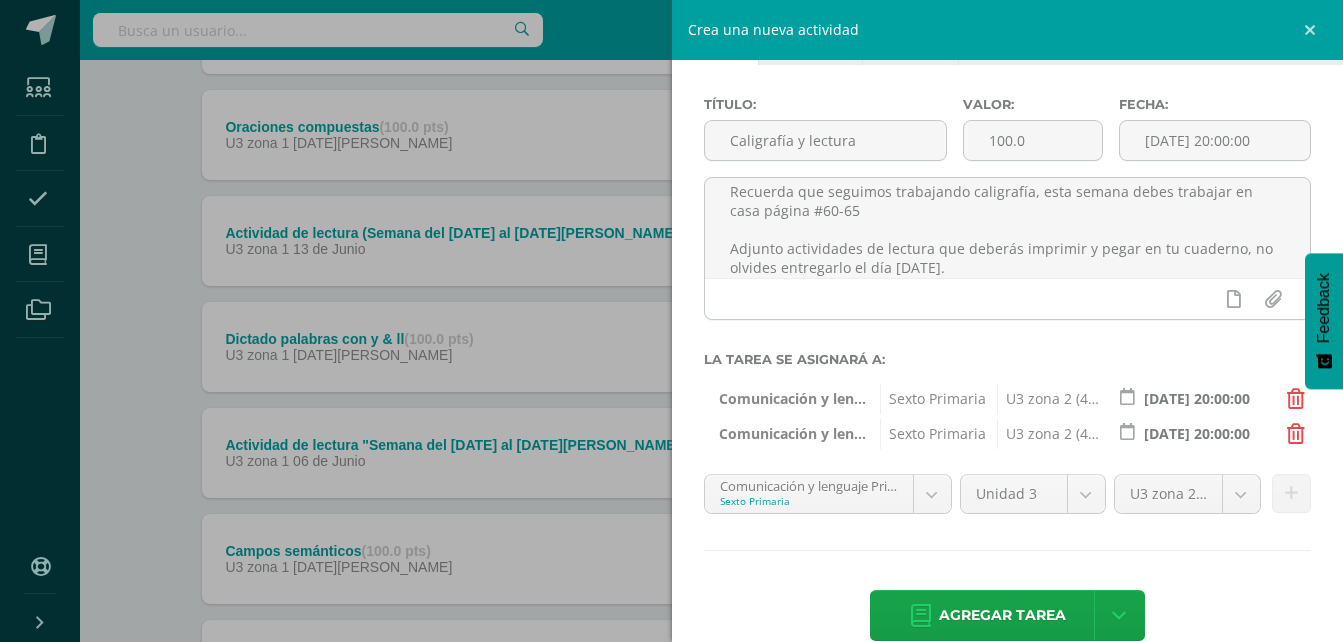 scroll, scrollTop: 748, scrollLeft: 0, axis: vertical 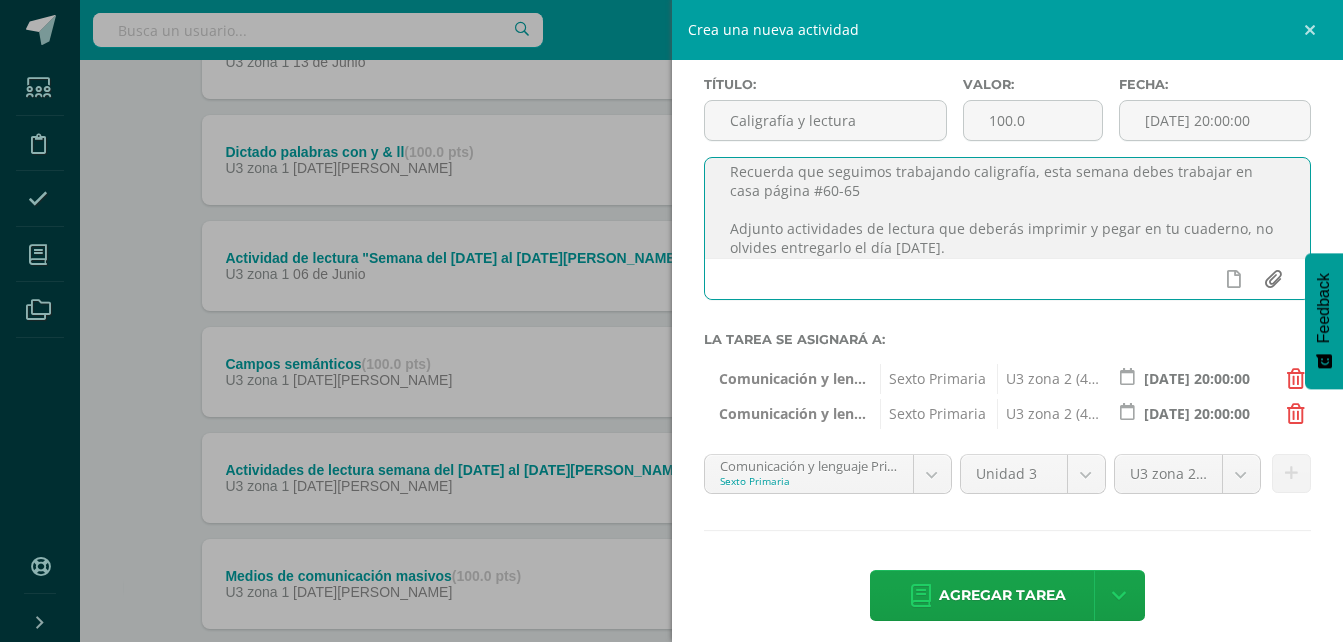click at bounding box center [1272, 279] 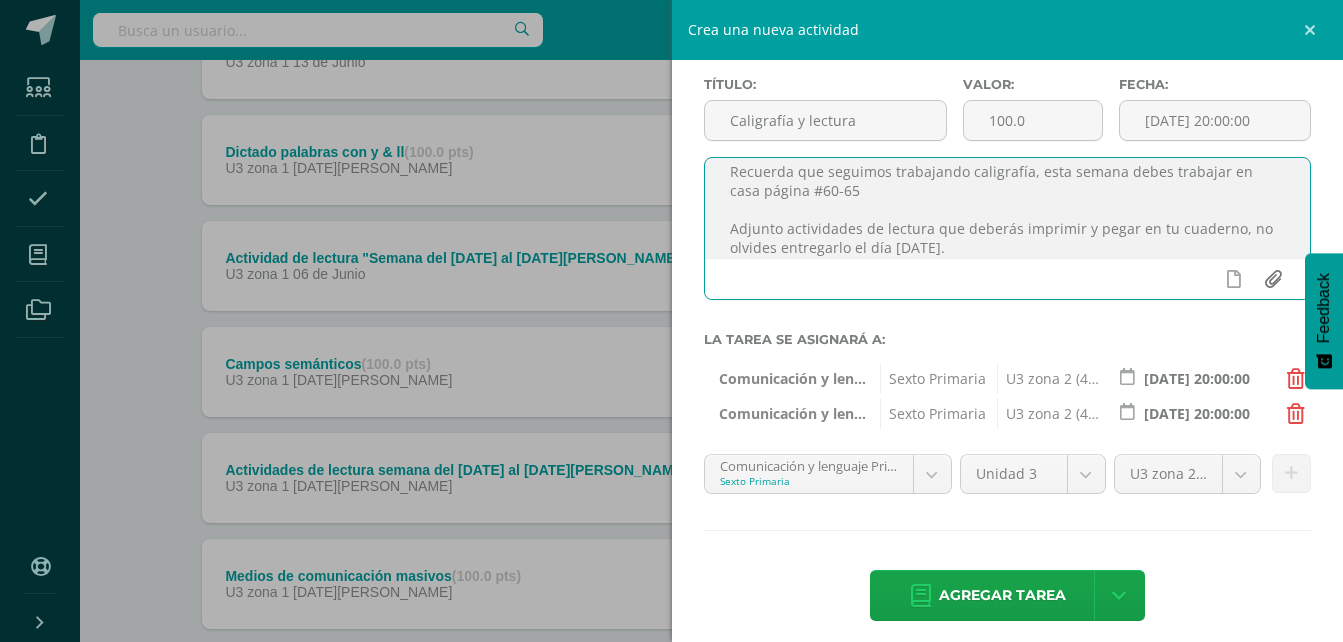 type on "C:\fakepath\lectura [DATE] al [DATE].pdf" 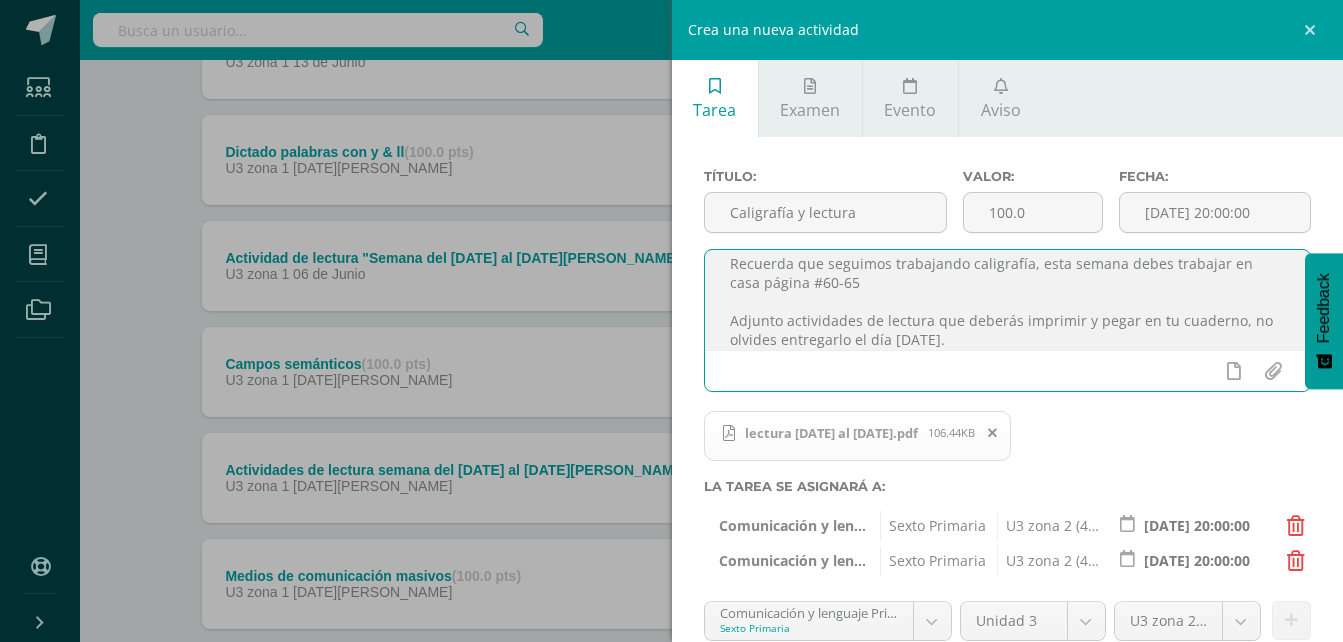 scroll, scrollTop: 162, scrollLeft: 0, axis: vertical 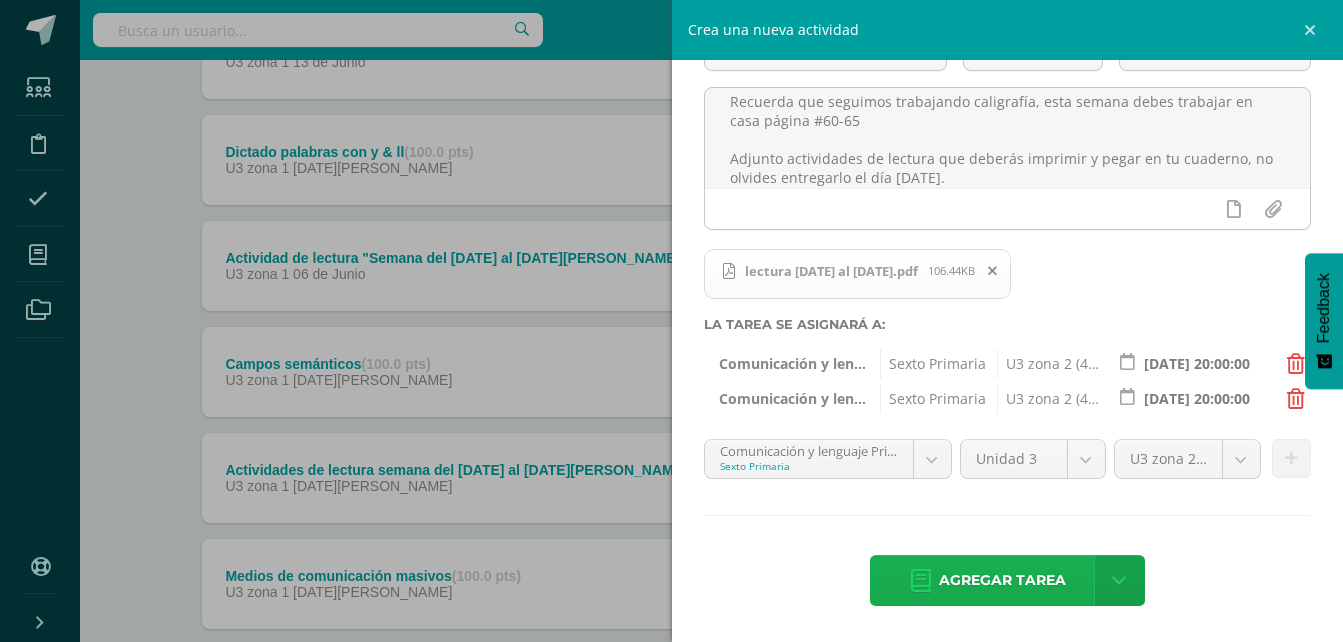 click on "Agregar tarea" at bounding box center [1002, 580] 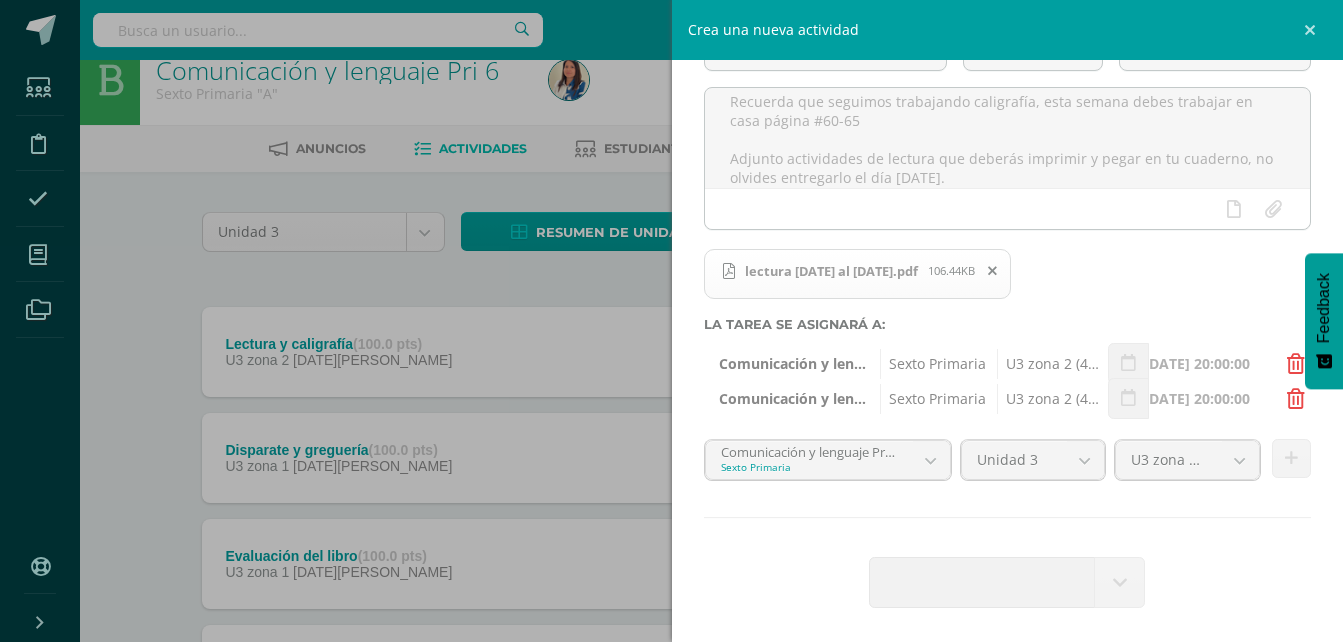 scroll, scrollTop: 0, scrollLeft: 0, axis: both 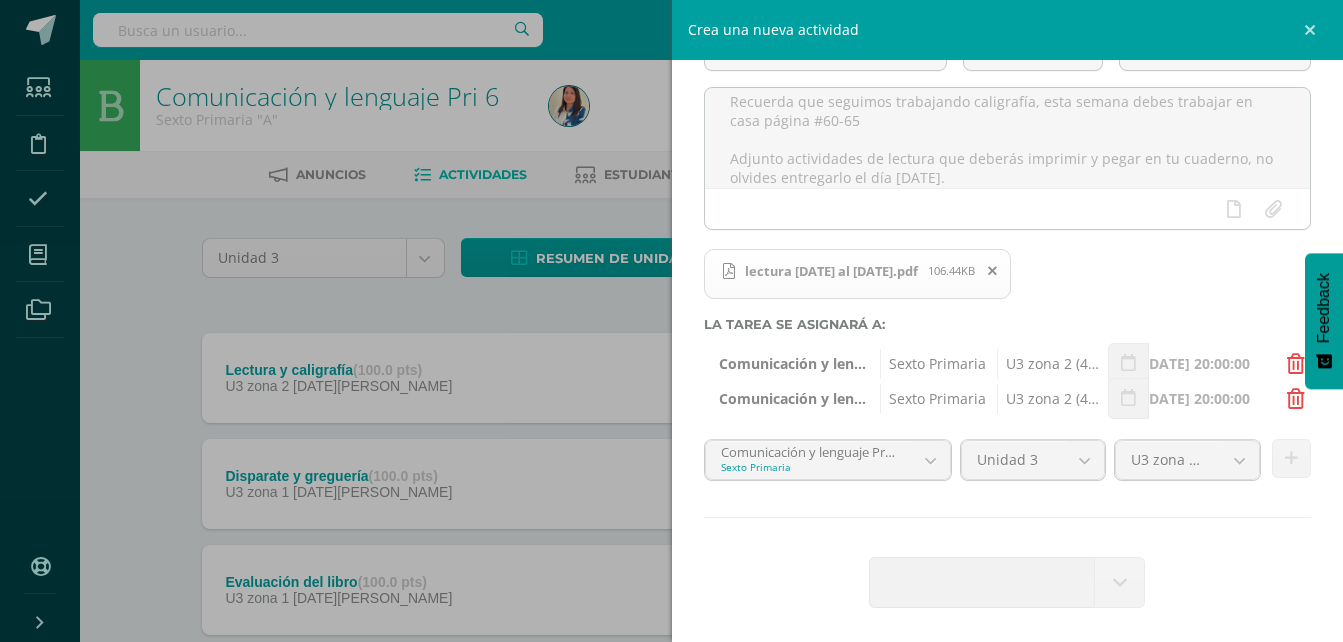 click on "Crea una nueva actividad
Tarea Examen Evento Aviso Título: Caligrafía y lectura Valor: 100.0 Fecha: [DATE] 20:00:00 Buen día chicos, bendiciones en todas sus actividades.
Recuerda que seguimos trabajando caligrafía, esta semana debes trabajar en casa página #60-65
Adjunto actividades de lectura que deberás imprimir y pegar en tu cuaderno, no olvides entregarlo el día [DATE].
lectura [DATE] al [DATE].pdf
106.44KB
La tarea se asignará a:
Comunicación y lenguaje  Pri 6 'A'
Sexto Primaria
[DATE] 20:00:00" at bounding box center [671, 321] 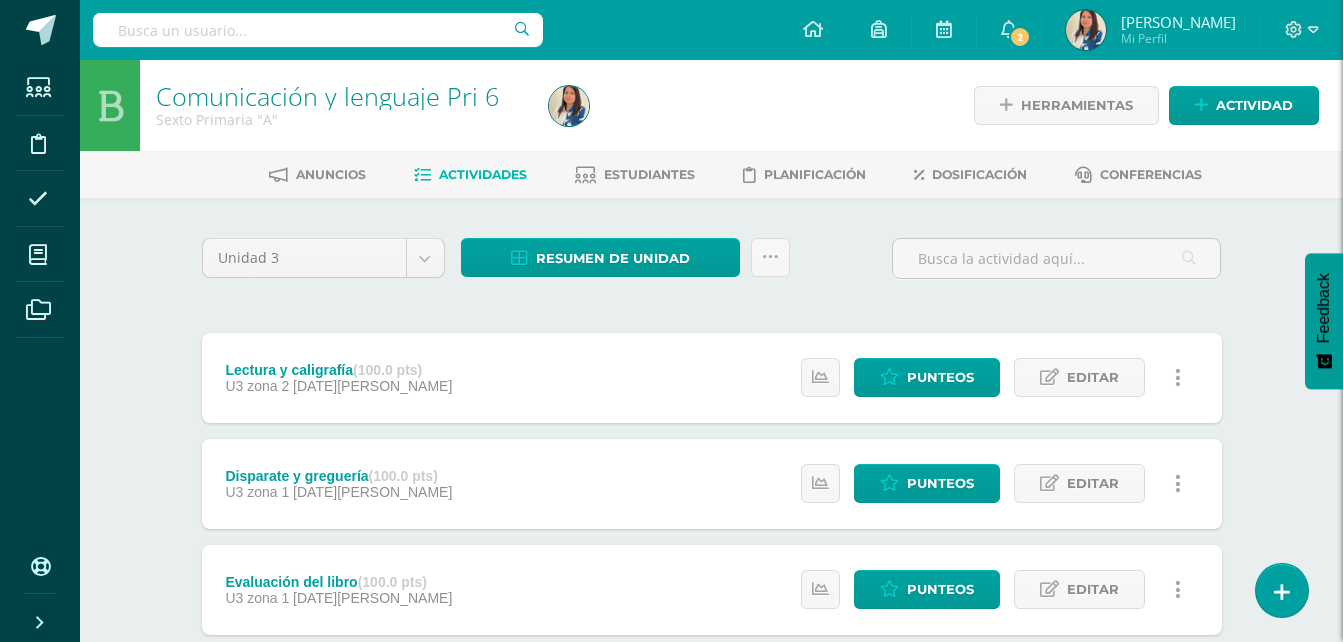 scroll, scrollTop: 25, scrollLeft: 0, axis: vertical 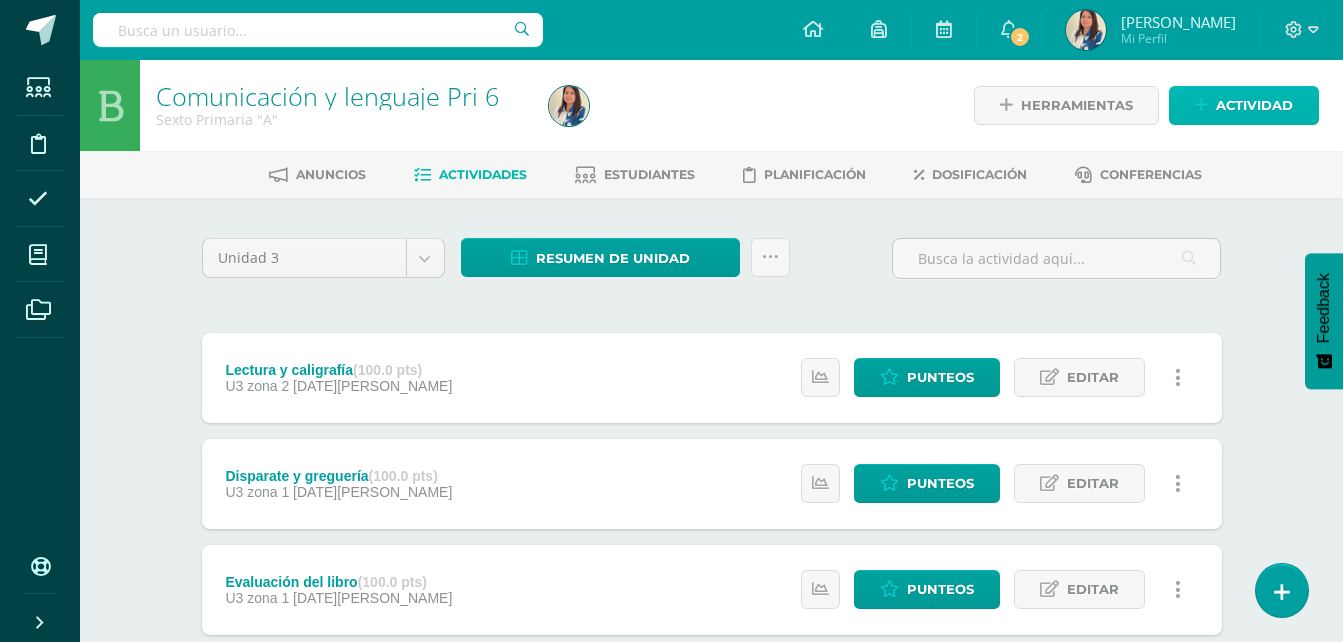 click on "Actividad" at bounding box center [1254, 105] 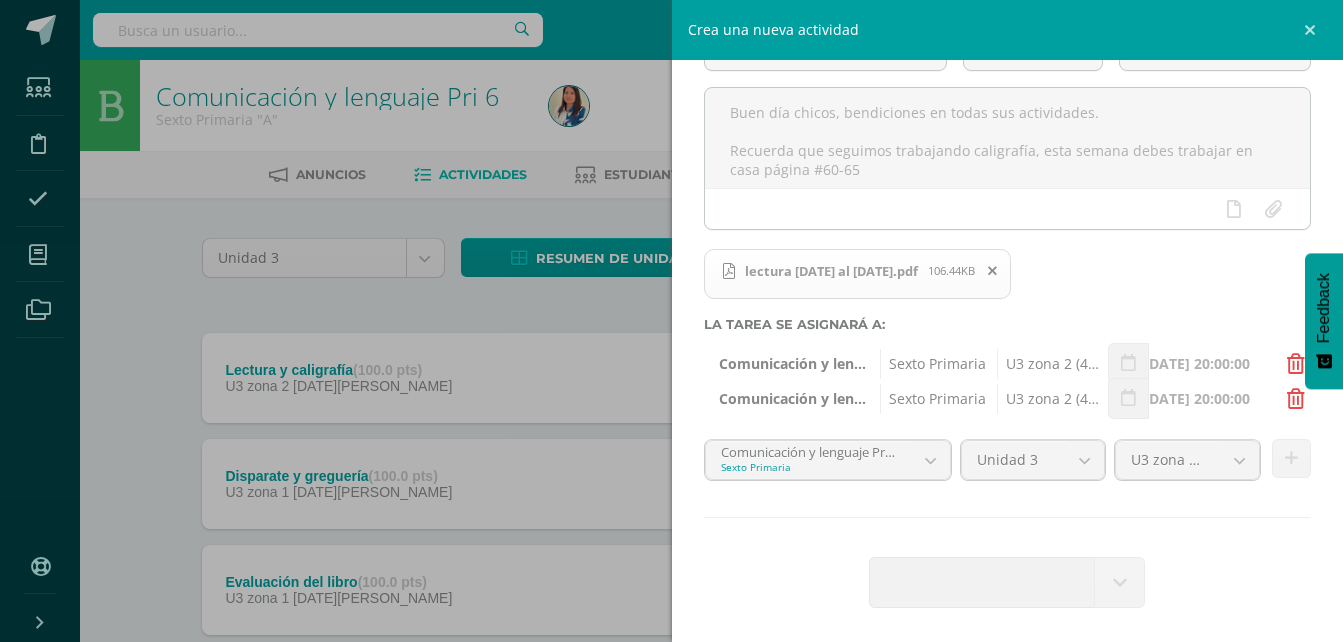 scroll, scrollTop: 63, scrollLeft: 0, axis: vertical 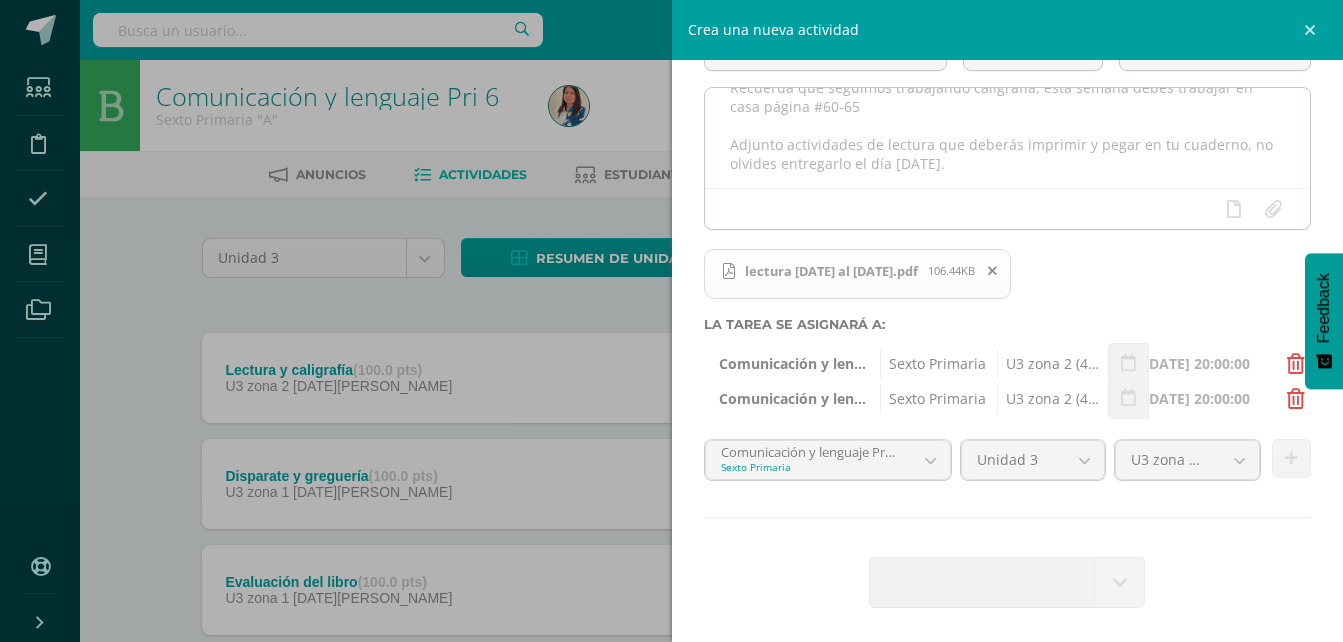 click on "Buen día chicos, bendiciones en todas sus actividades.
Recuerda que seguimos trabajando caligrafía, esta semana debes trabajar en casa página #60-65
Adjunto actividades de lectura que deberás imprimir y pegar en tu cuaderno, no olvides entregarlo el día [DATE]." at bounding box center (1008, 158) 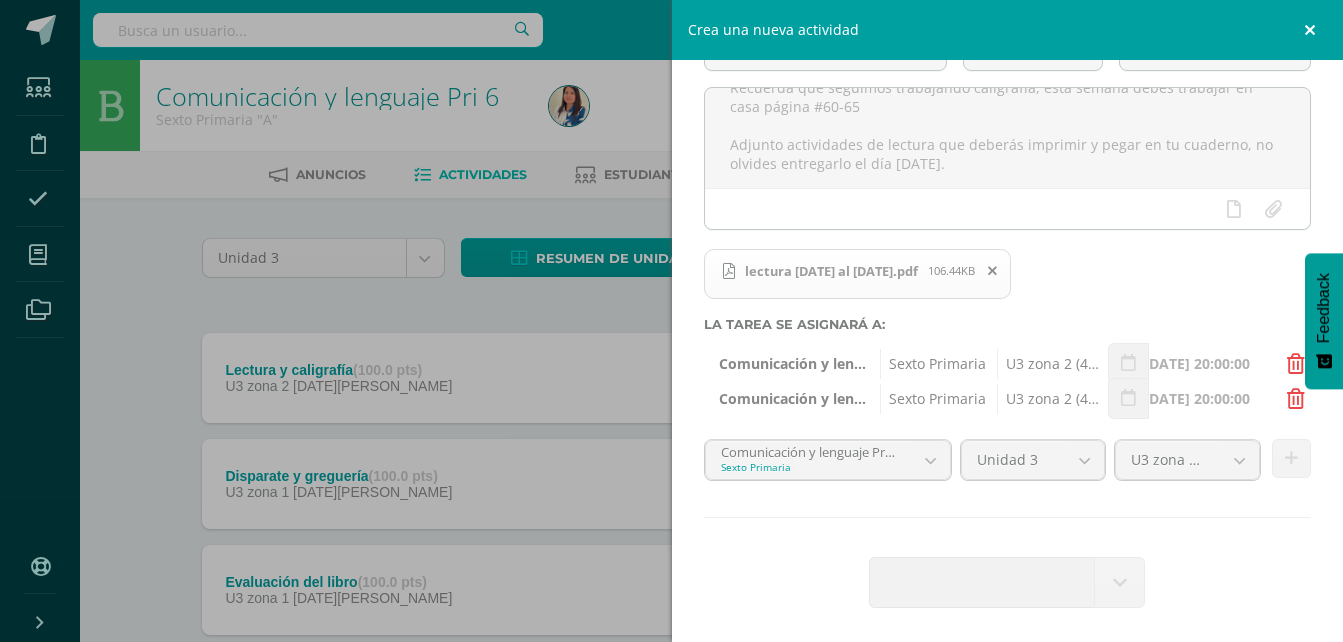 click at bounding box center (1313, 30) 